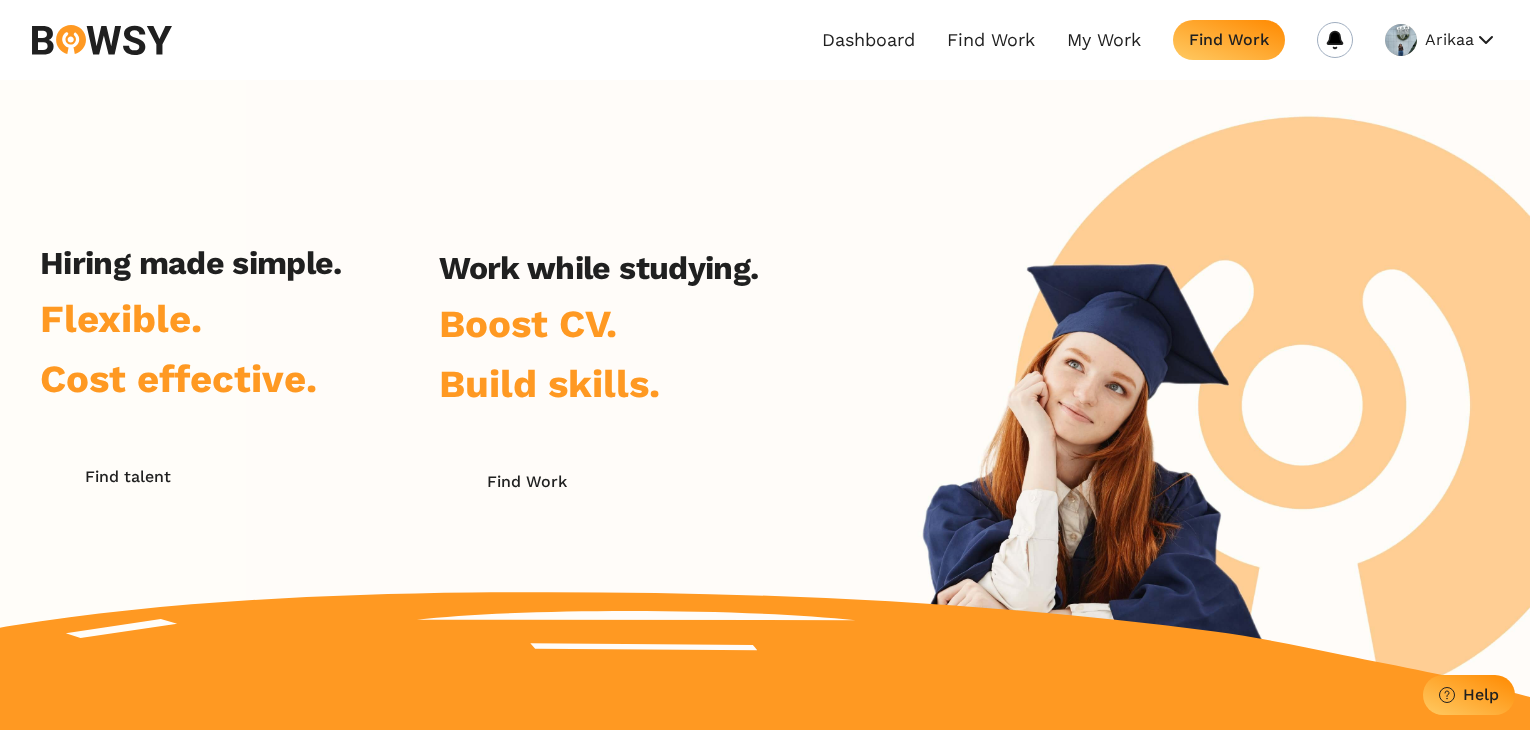 scroll, scrollTop: 0, scrollLeft: 0, axis: both 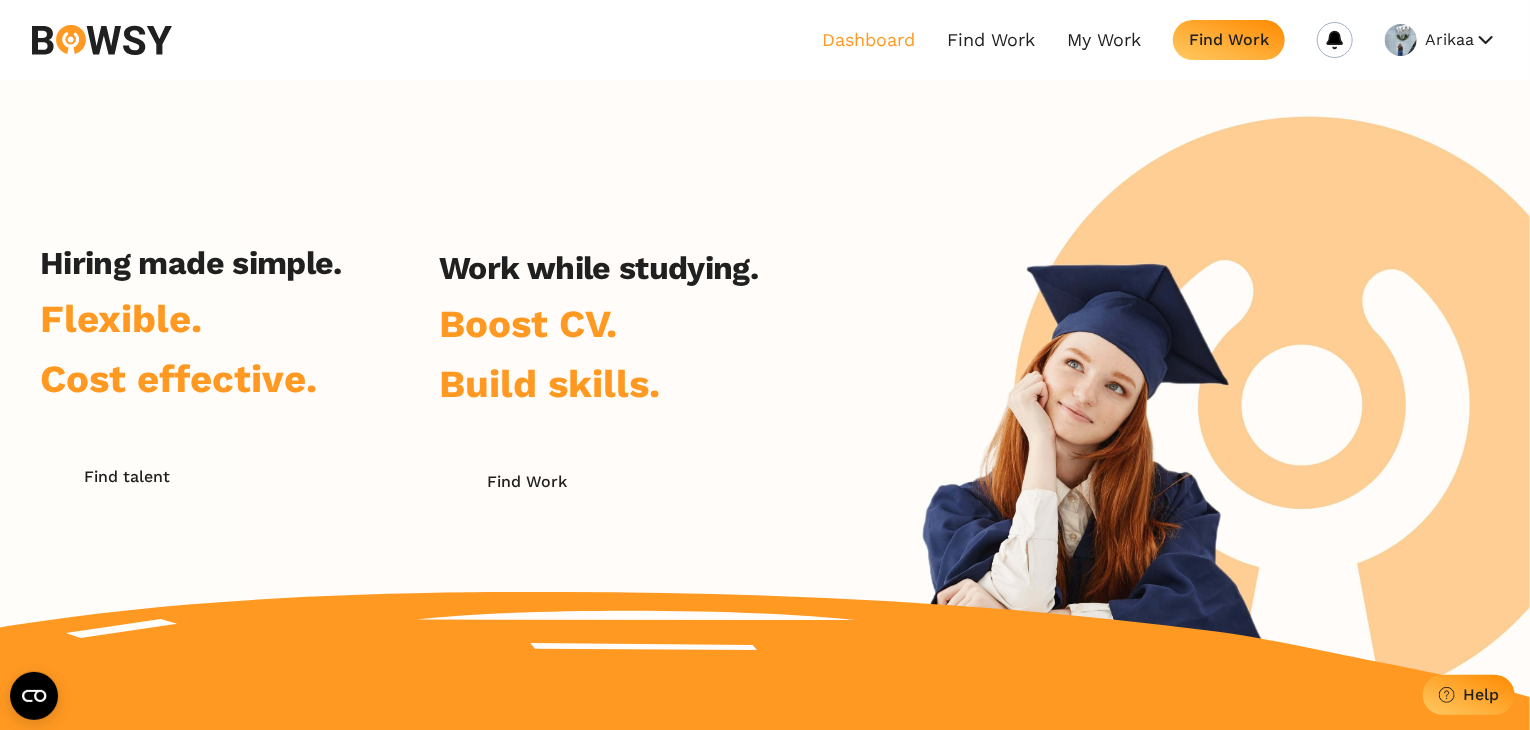 click on "Dashboard" at bounding box center (868, 40) 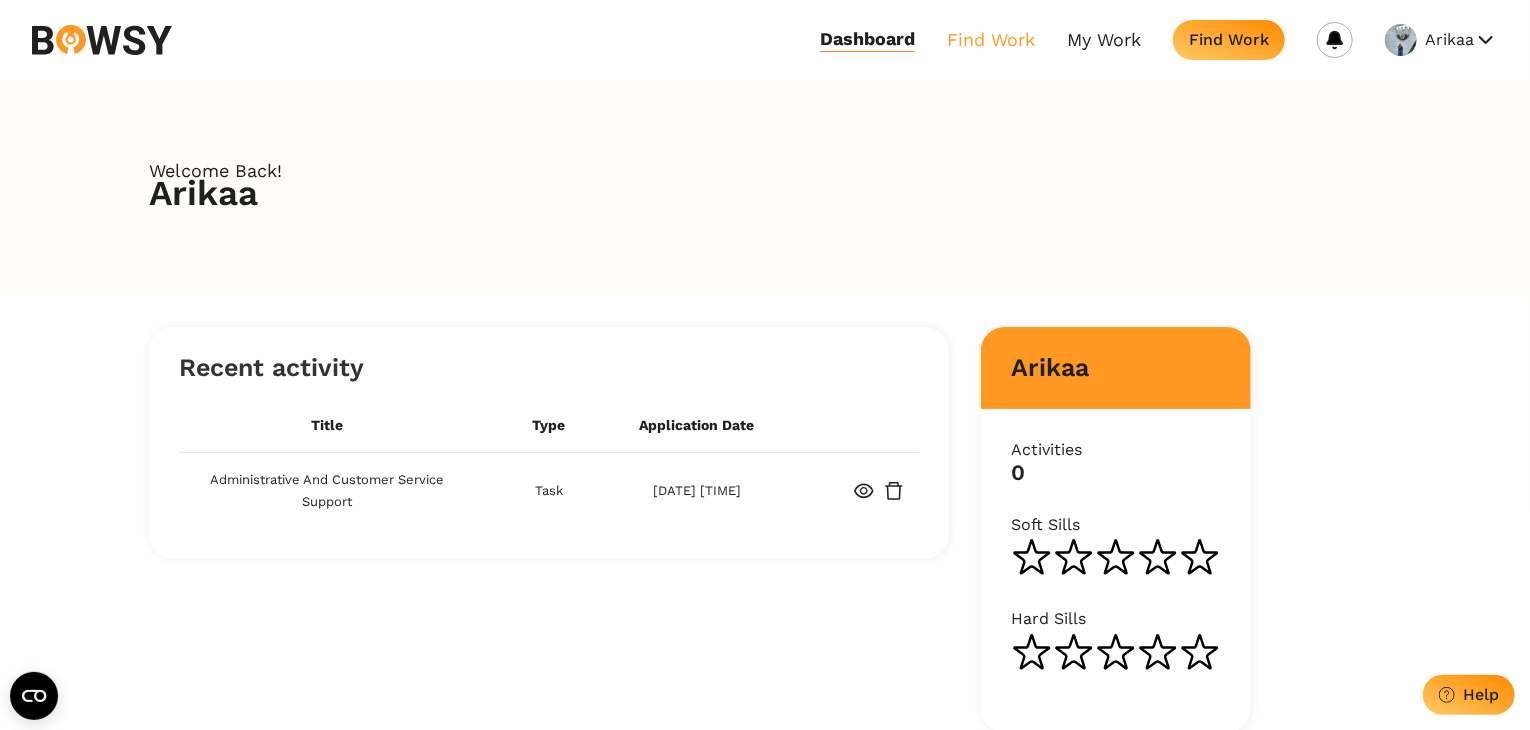 click on "Find Work" at bounding box center [991, 39] 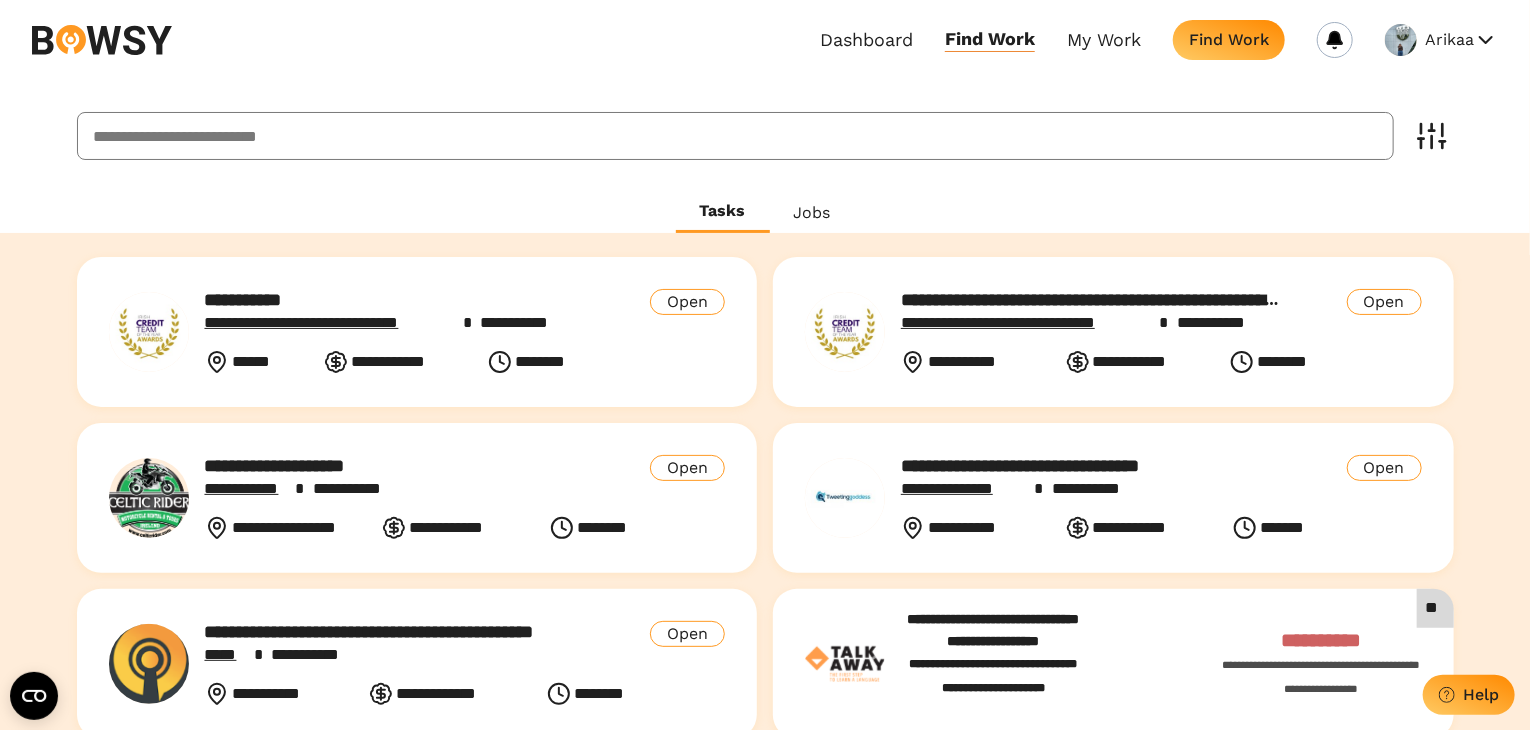 click on "**********" at bounding box center [396, 300] 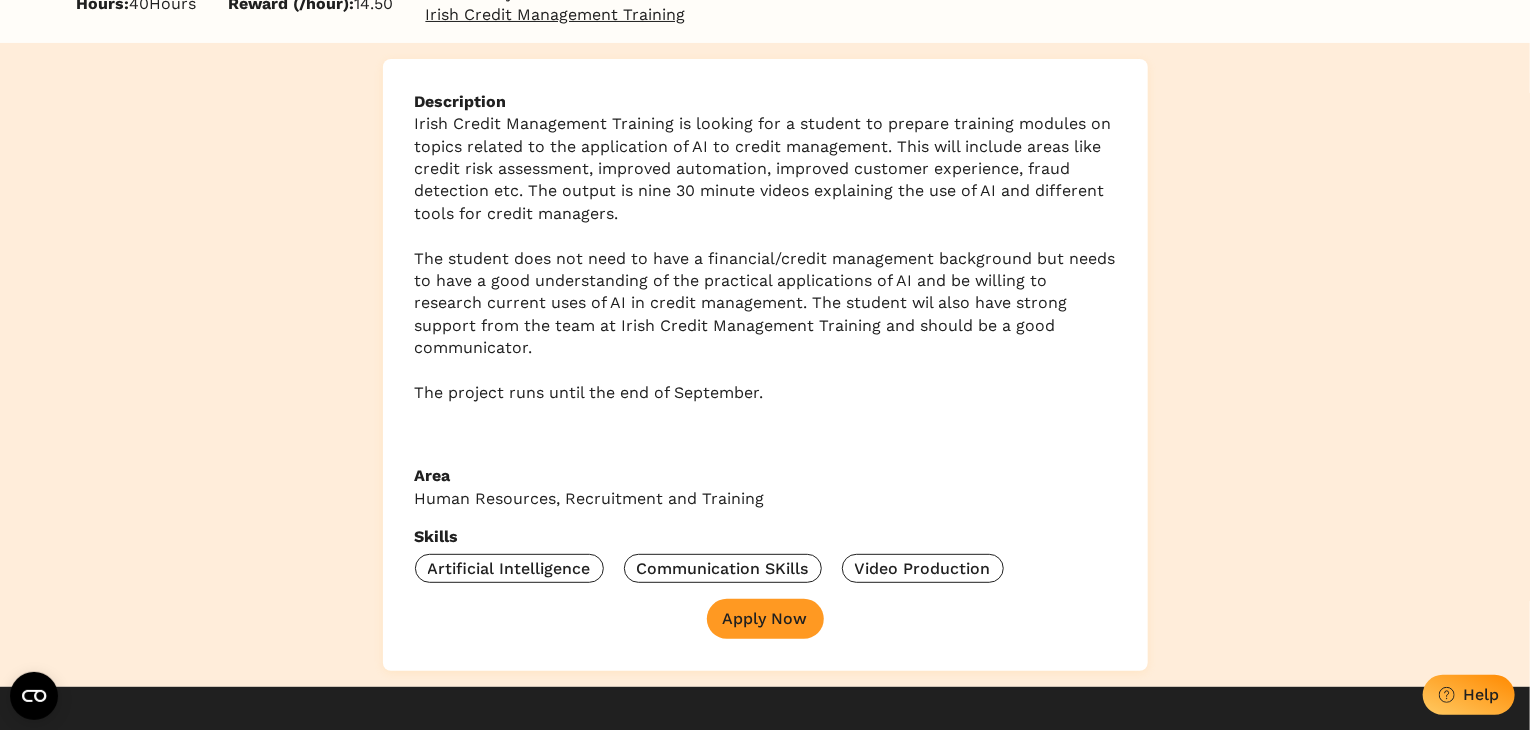 scroll, scrollTop: 0, scrollLeft: 0, axis: both 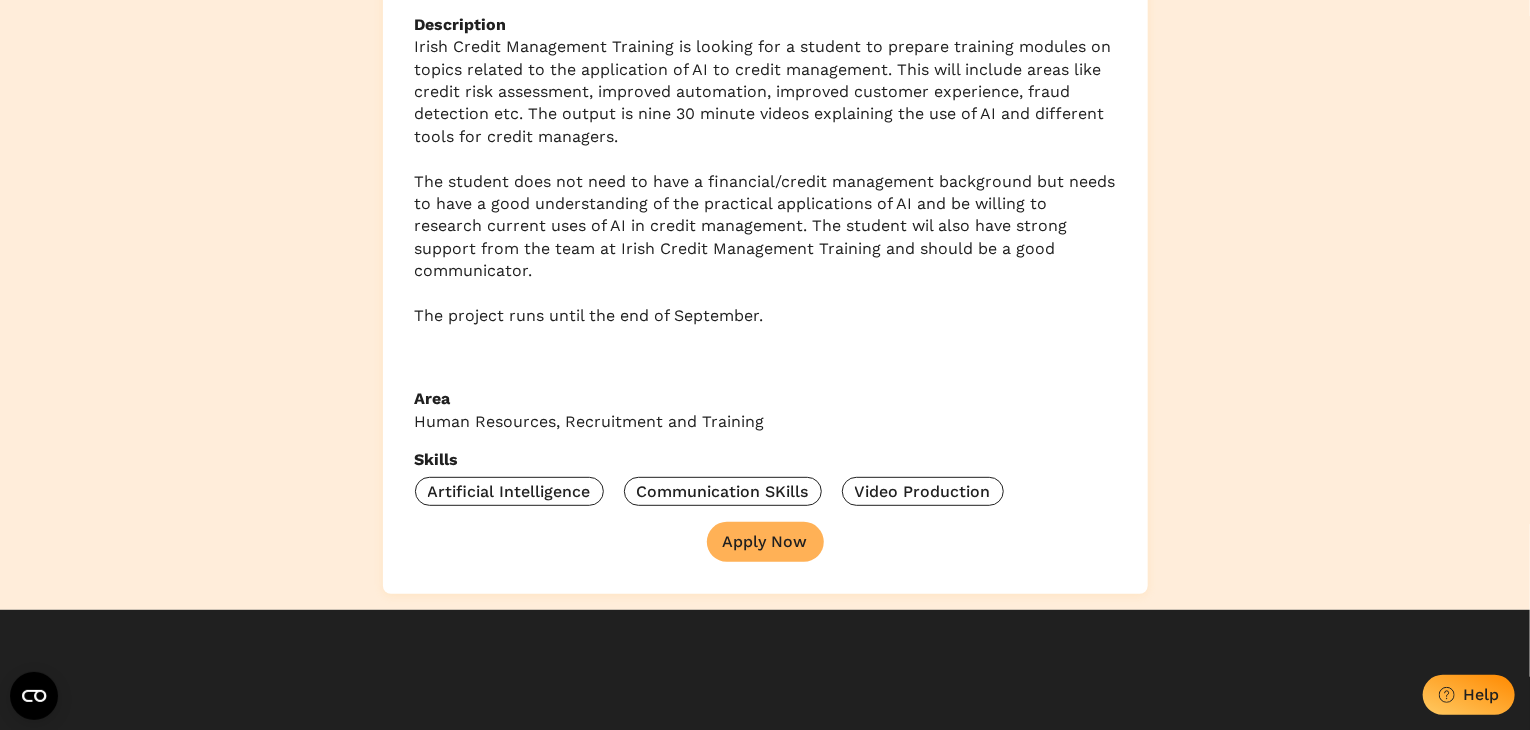 click on "Apply Now" at bounding box center [765, 541] 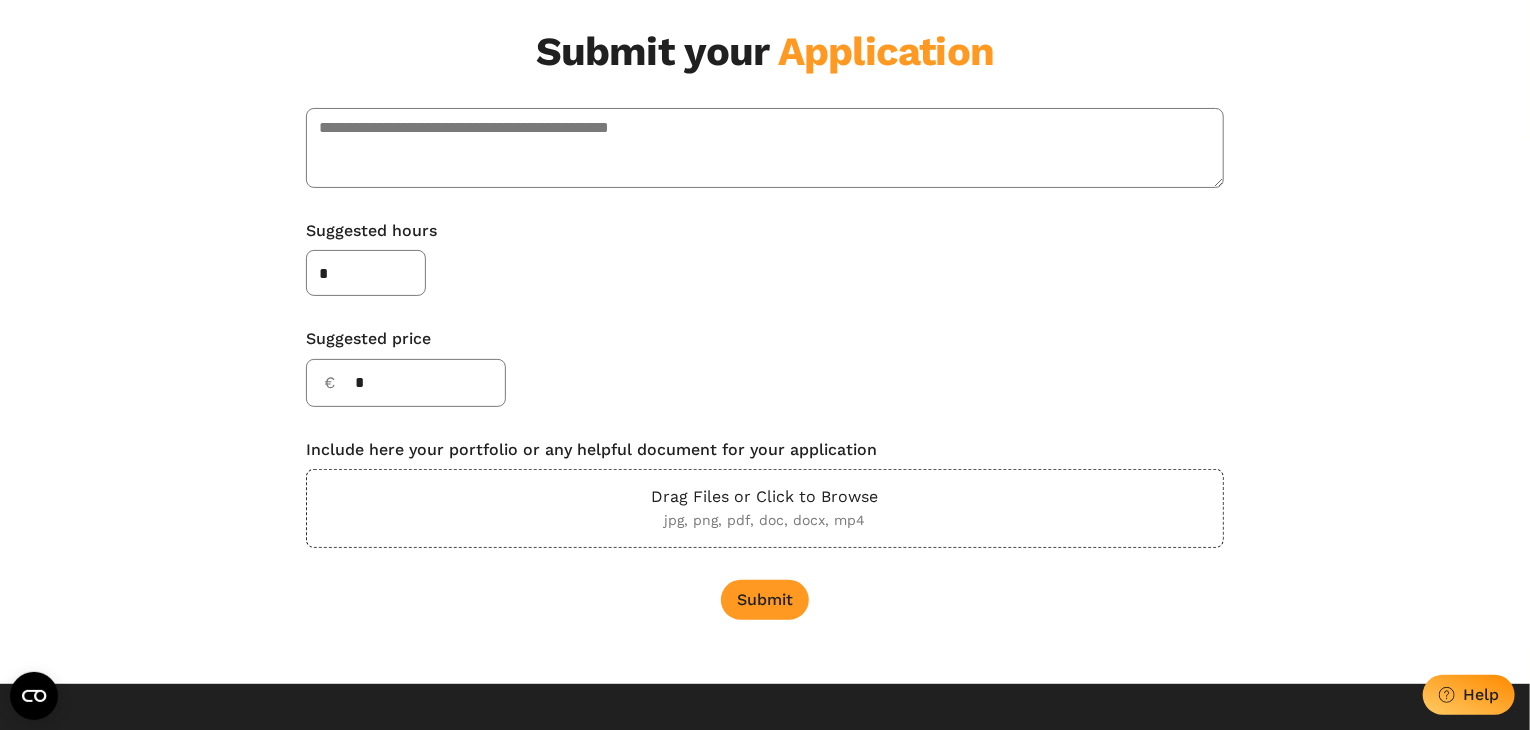 scroll, scrollTop: 142, scrollLeft: 0, axis: vertical 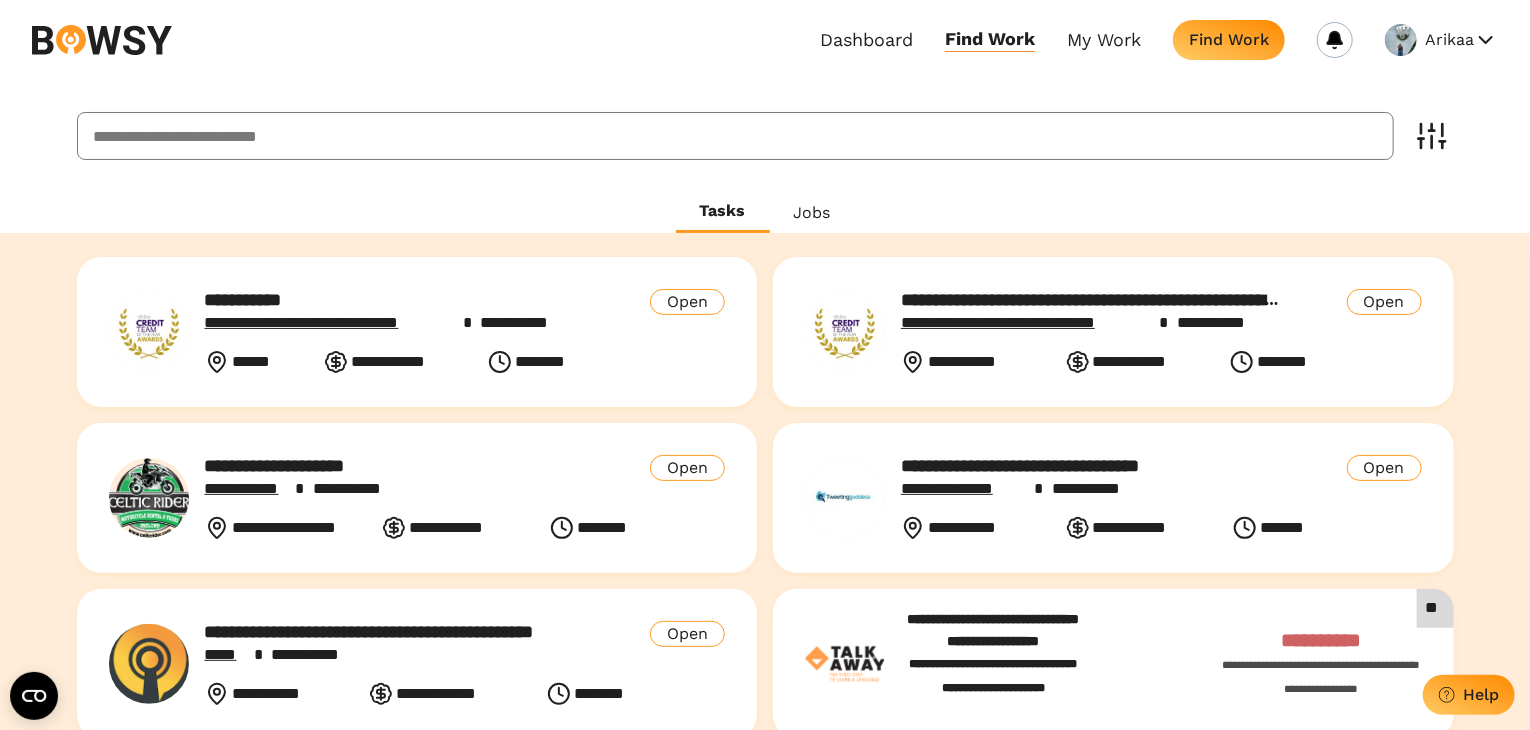 click on "**********" at bounding box center [334, 323] 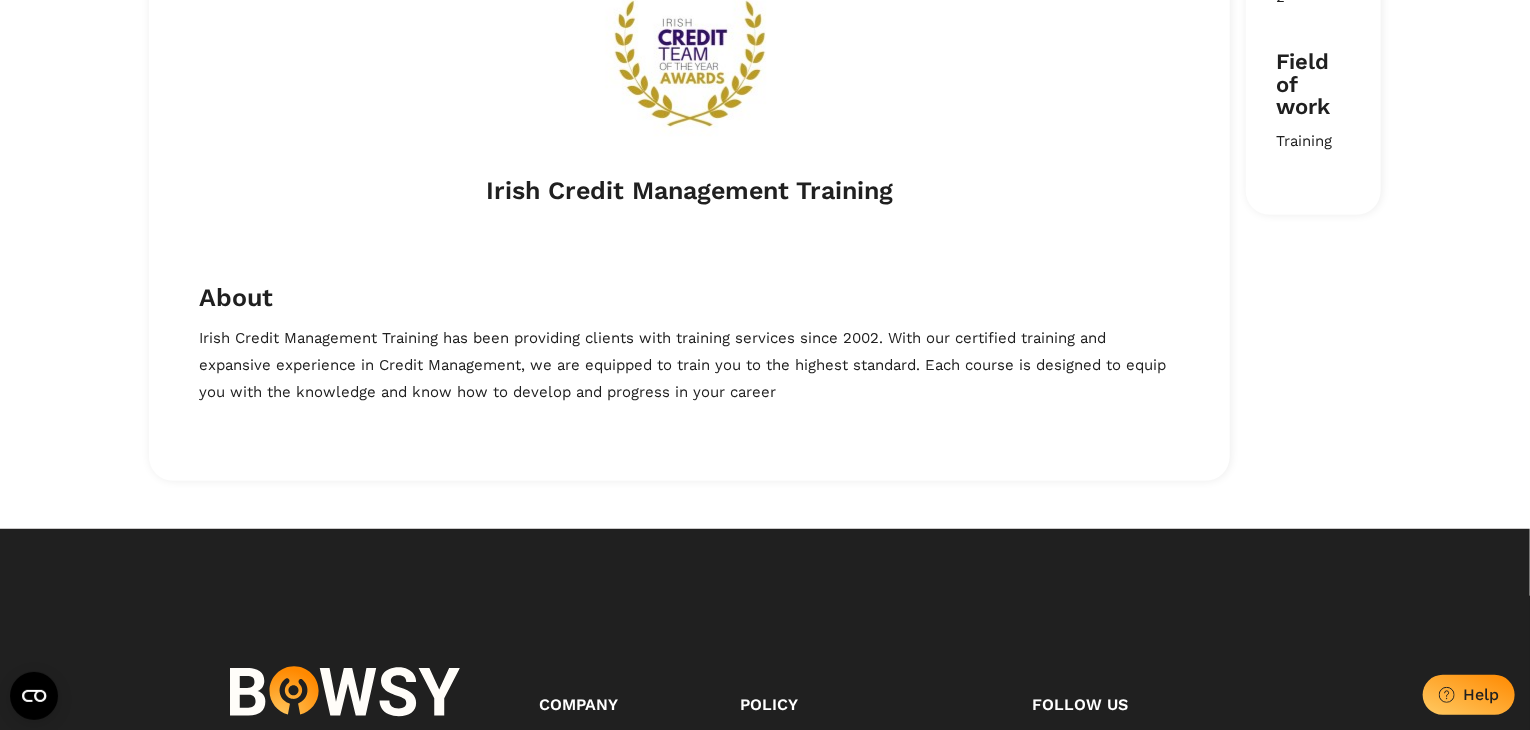 scroll, scrollTop: 392, scrollLeft: 0, axis: vertical 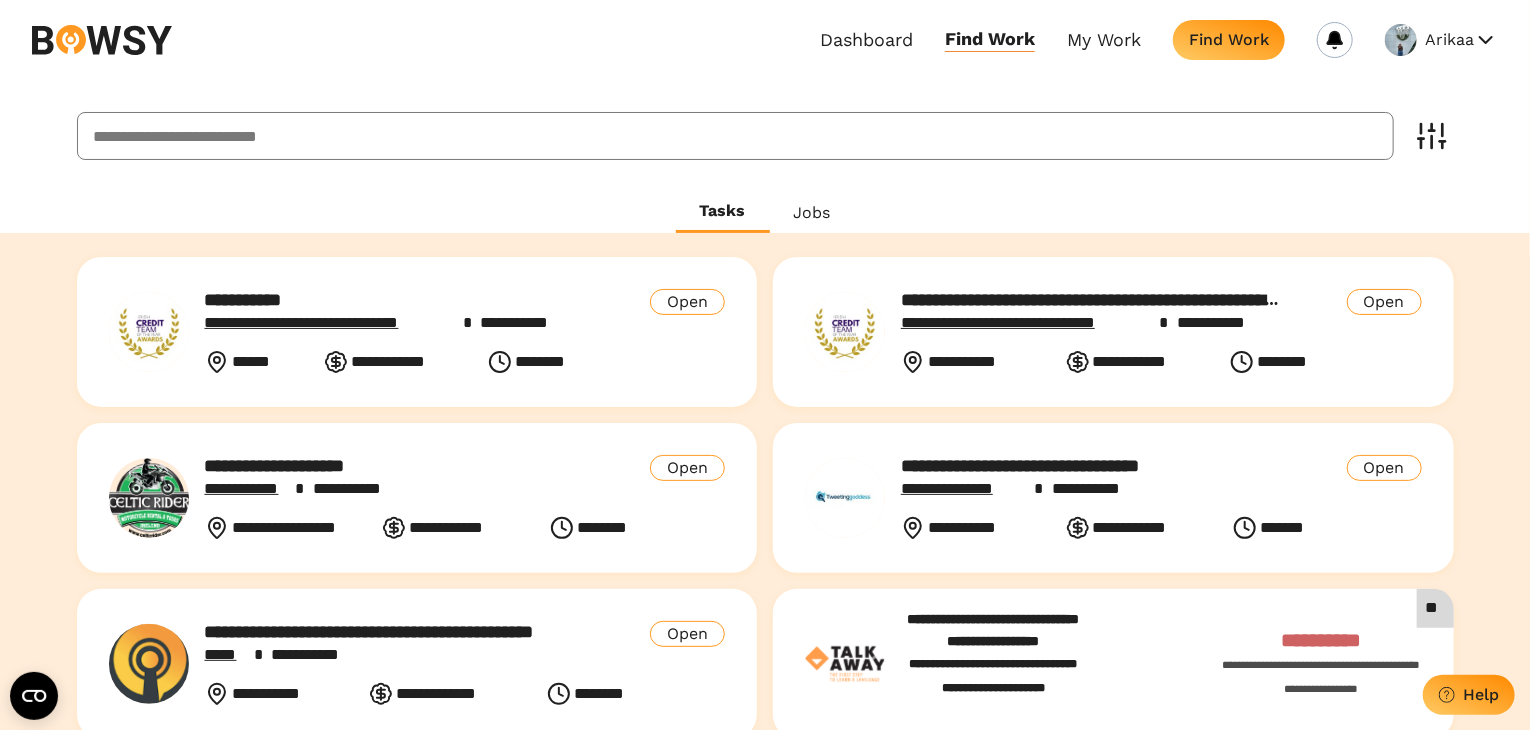 click on "Open" at bounding box center (687, 302) 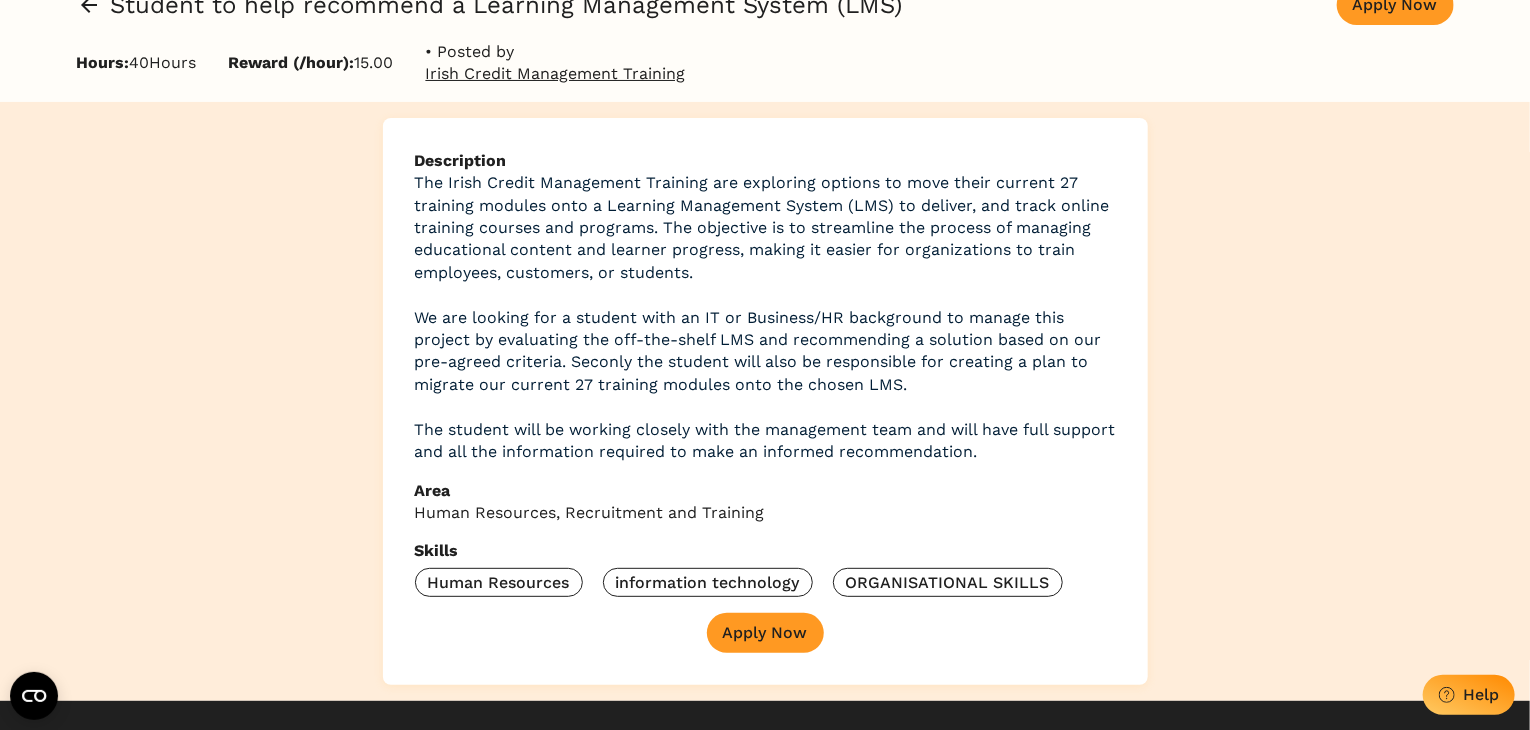 scroll, scrollTop: 0, scrollLeft: 0, axis: both 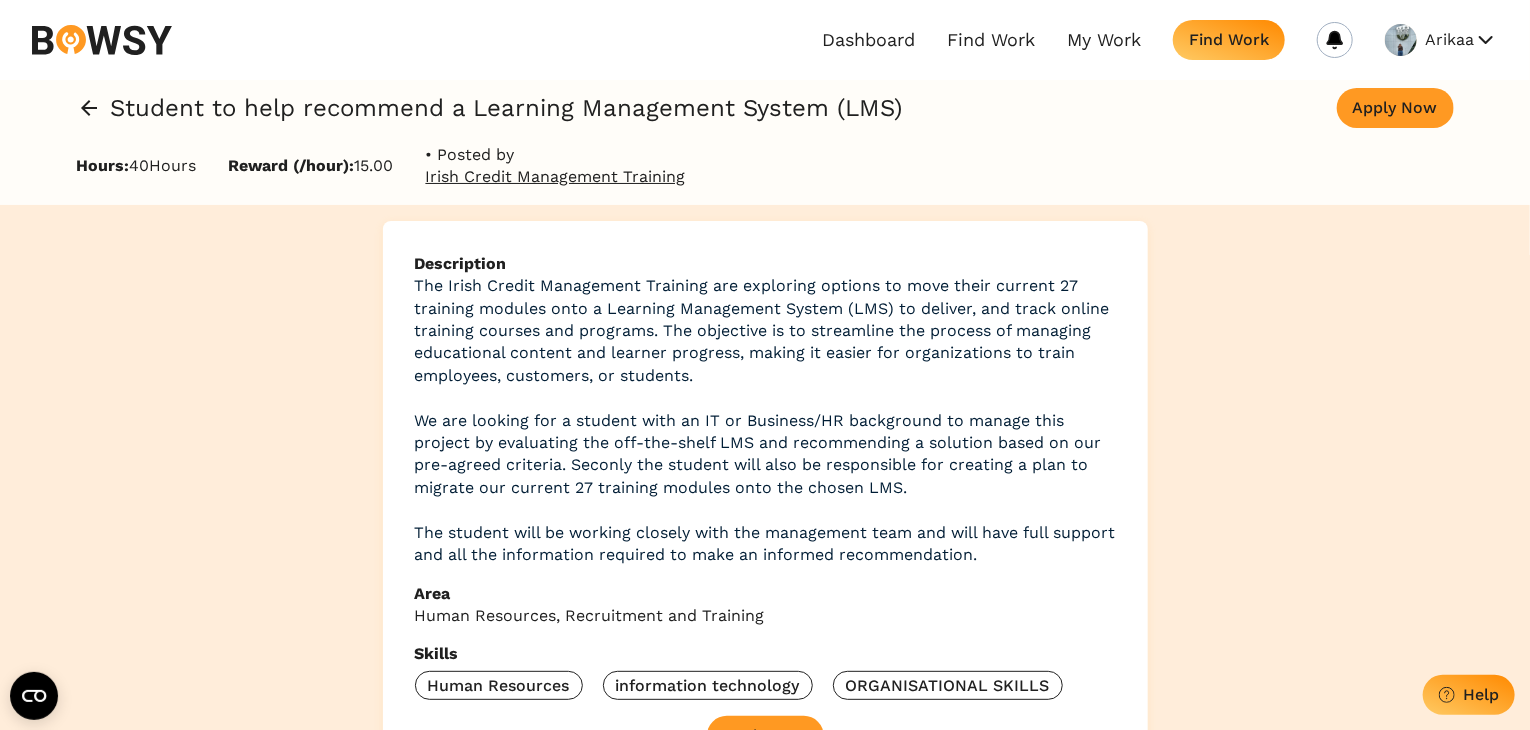 click at bounding box center (89, 108) 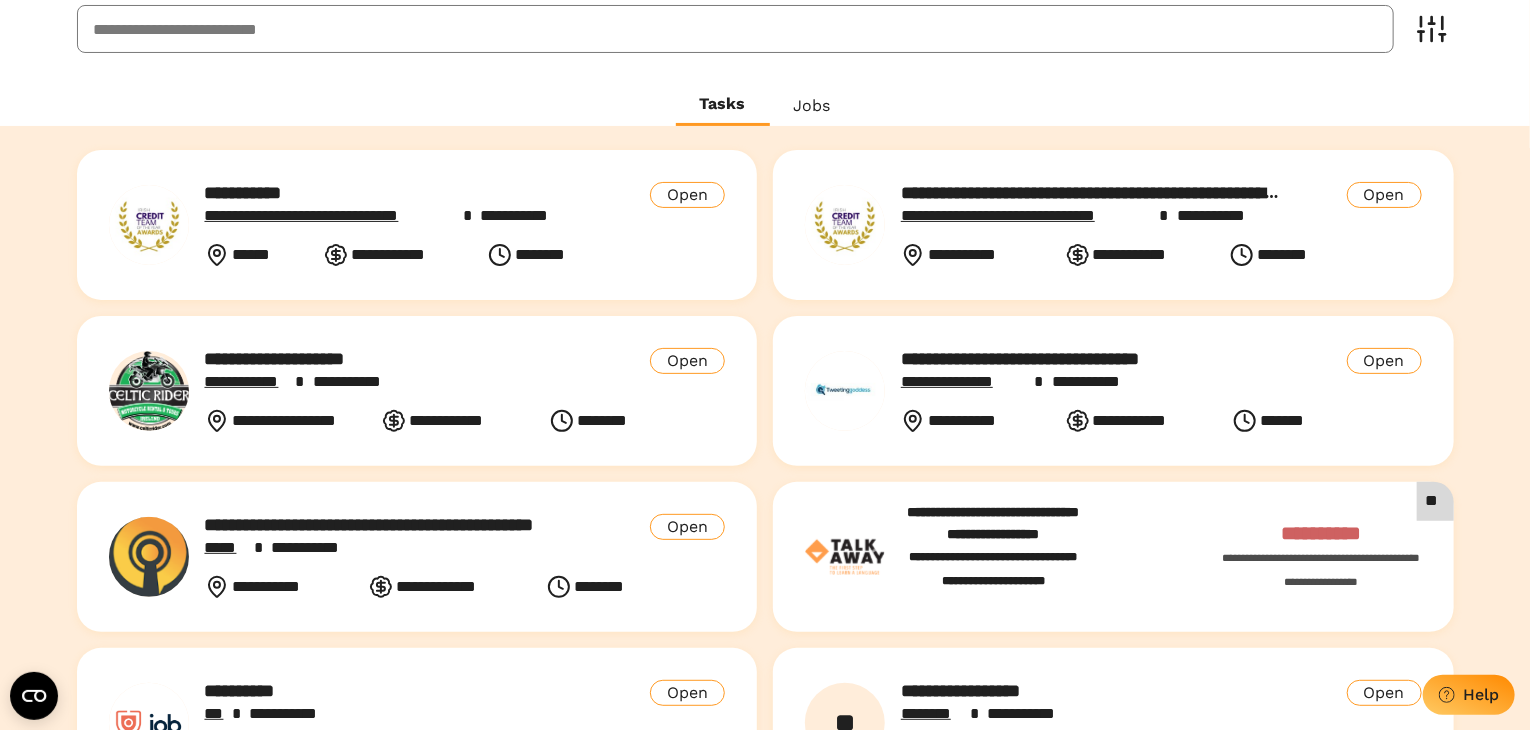 scroll, scrollTop: 108, scrollLeft: 0, axis: vertical 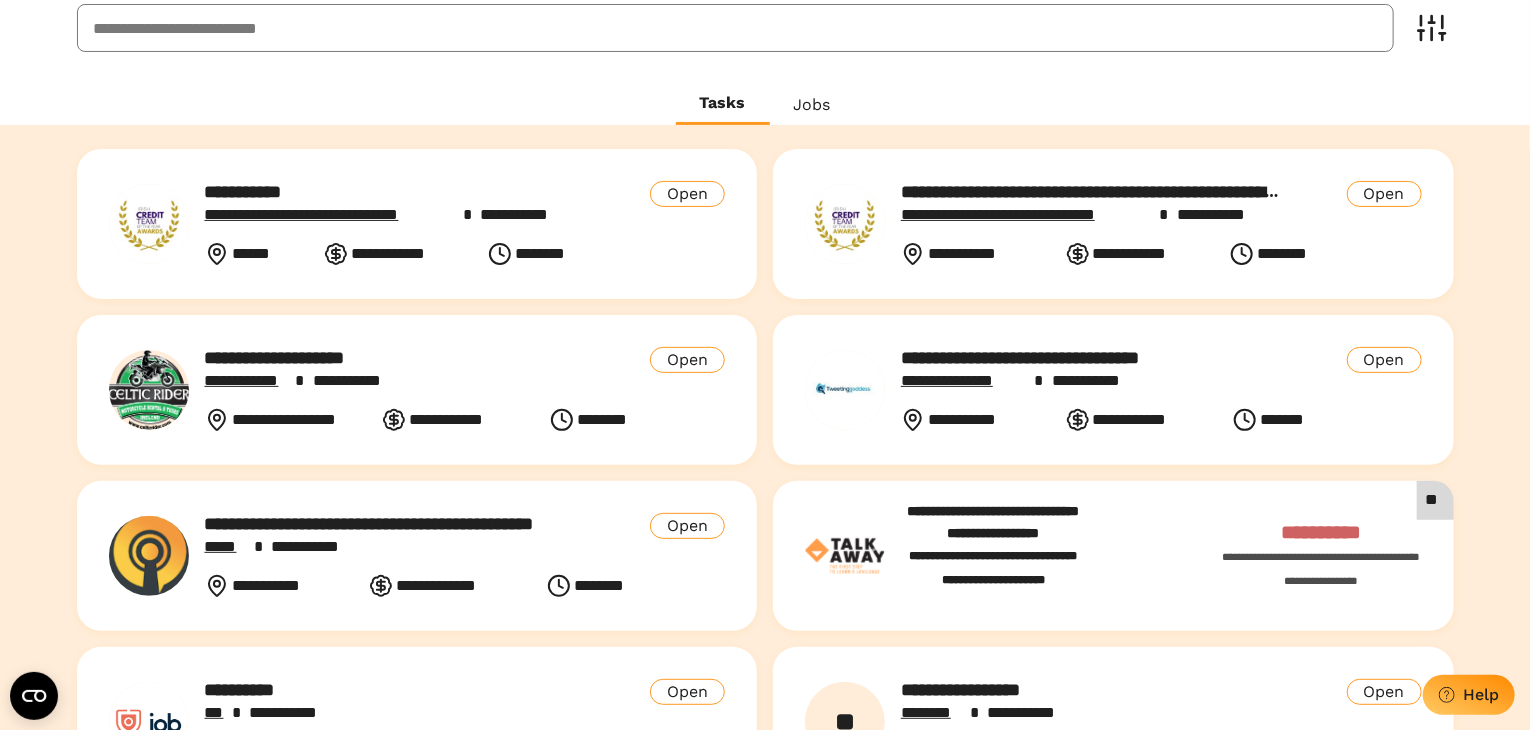 click on "**********" at bounding box center [396, 192] 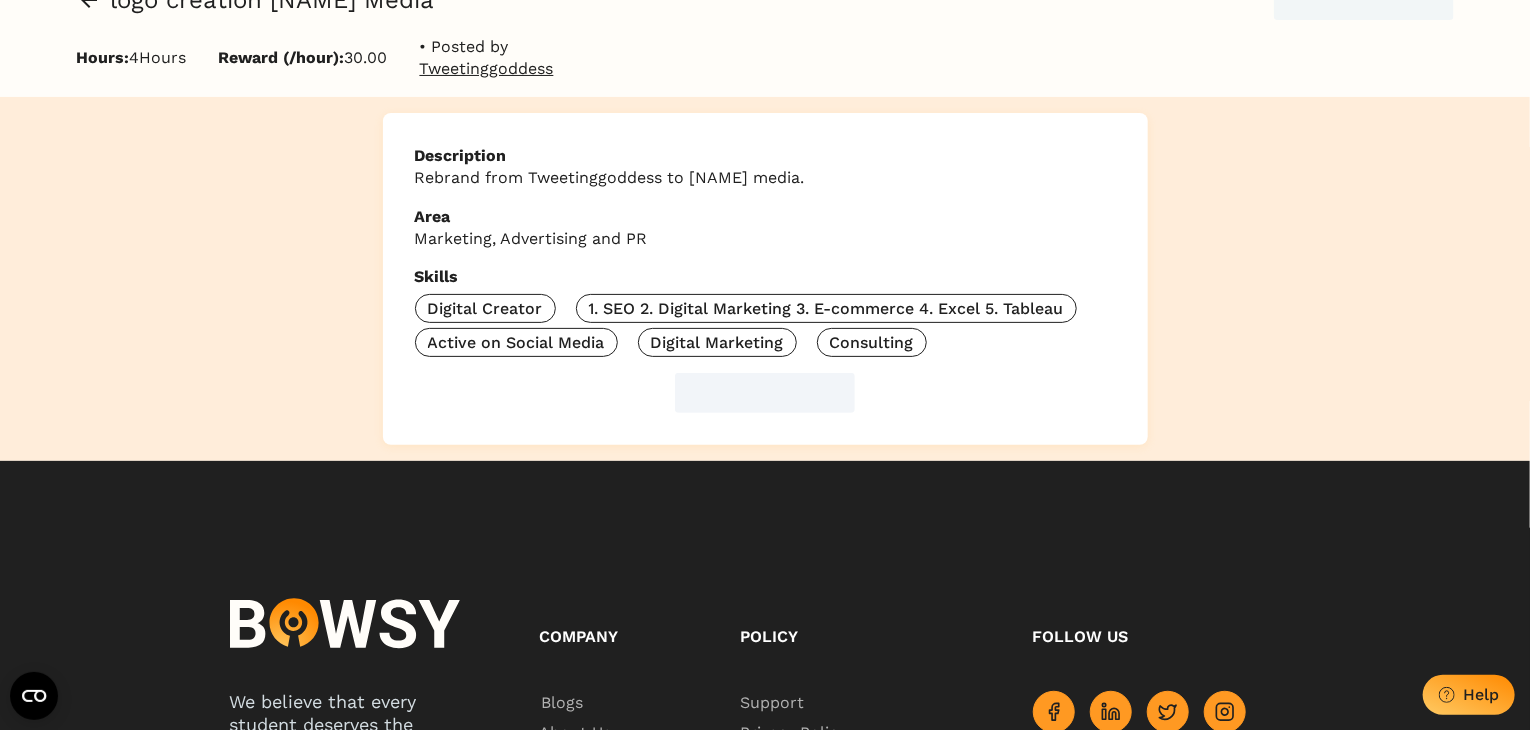 scroll, scrollTop: 0, scrollLeft: 0, axis: both 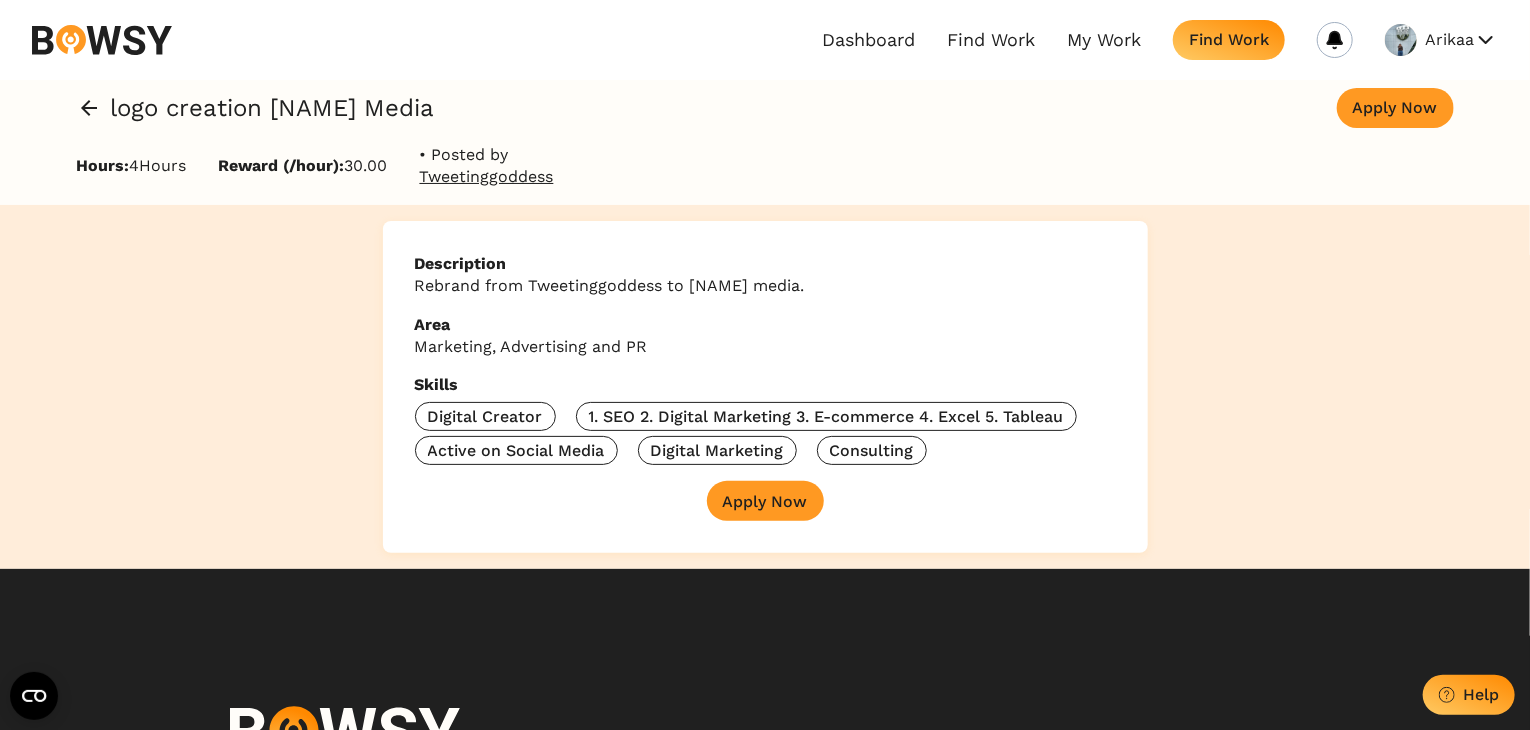 click on "Rebrand from Tweetinggoddess to [NAME] media." at bounding box center (765, 286) 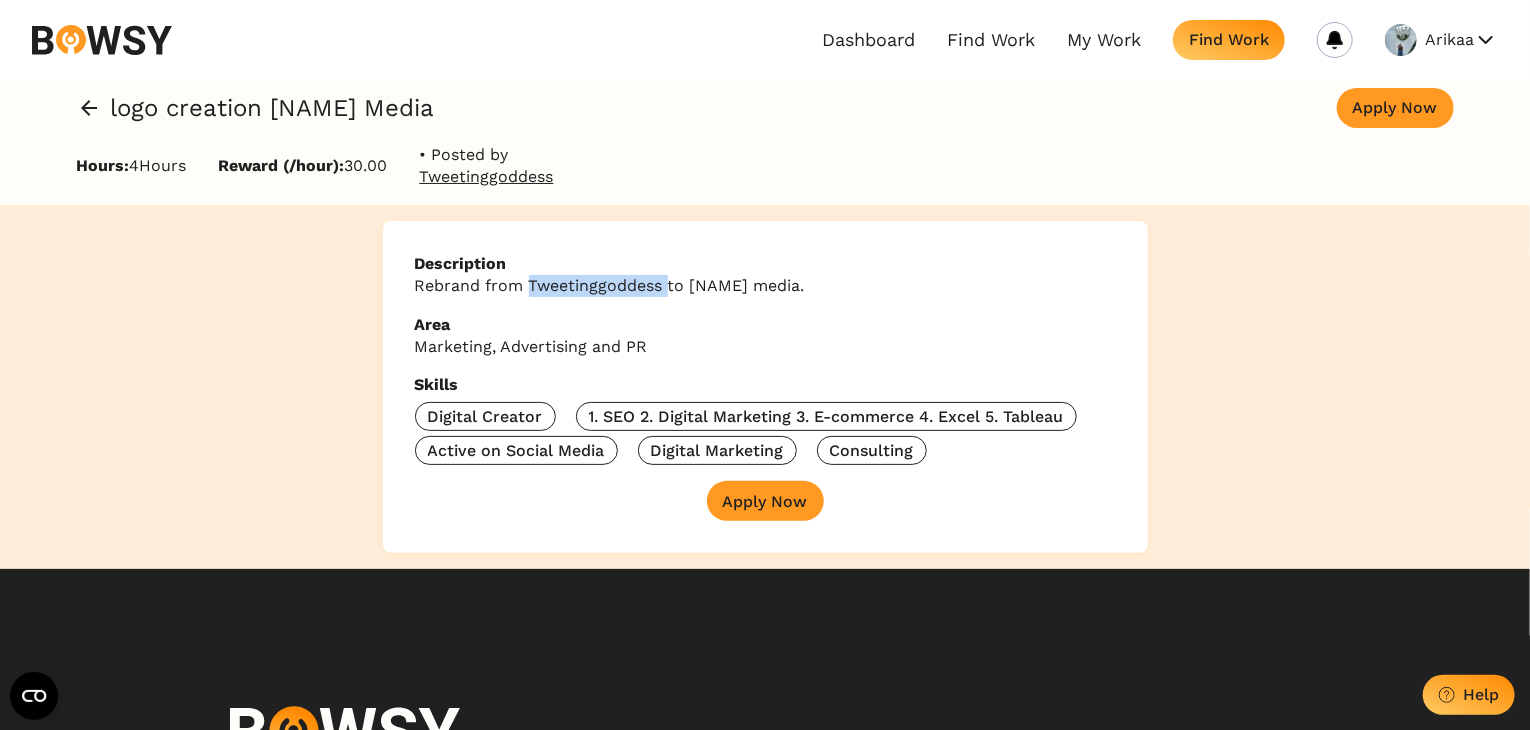 click on "Rebrand from Tweetinggoddess to [NAME] media." at bounding box center (765, 286) 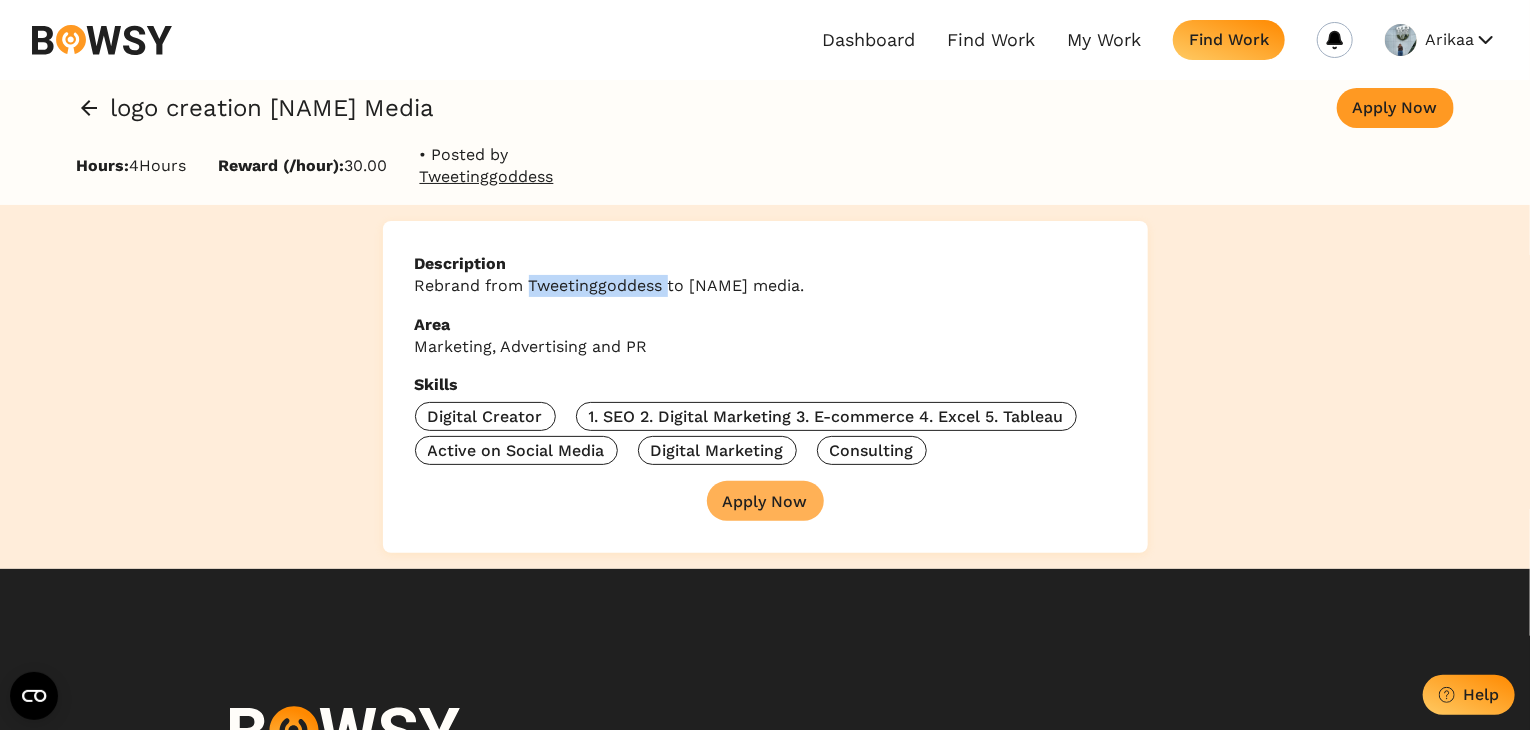 click on "Apply Now" at bounding box center [765, 501] 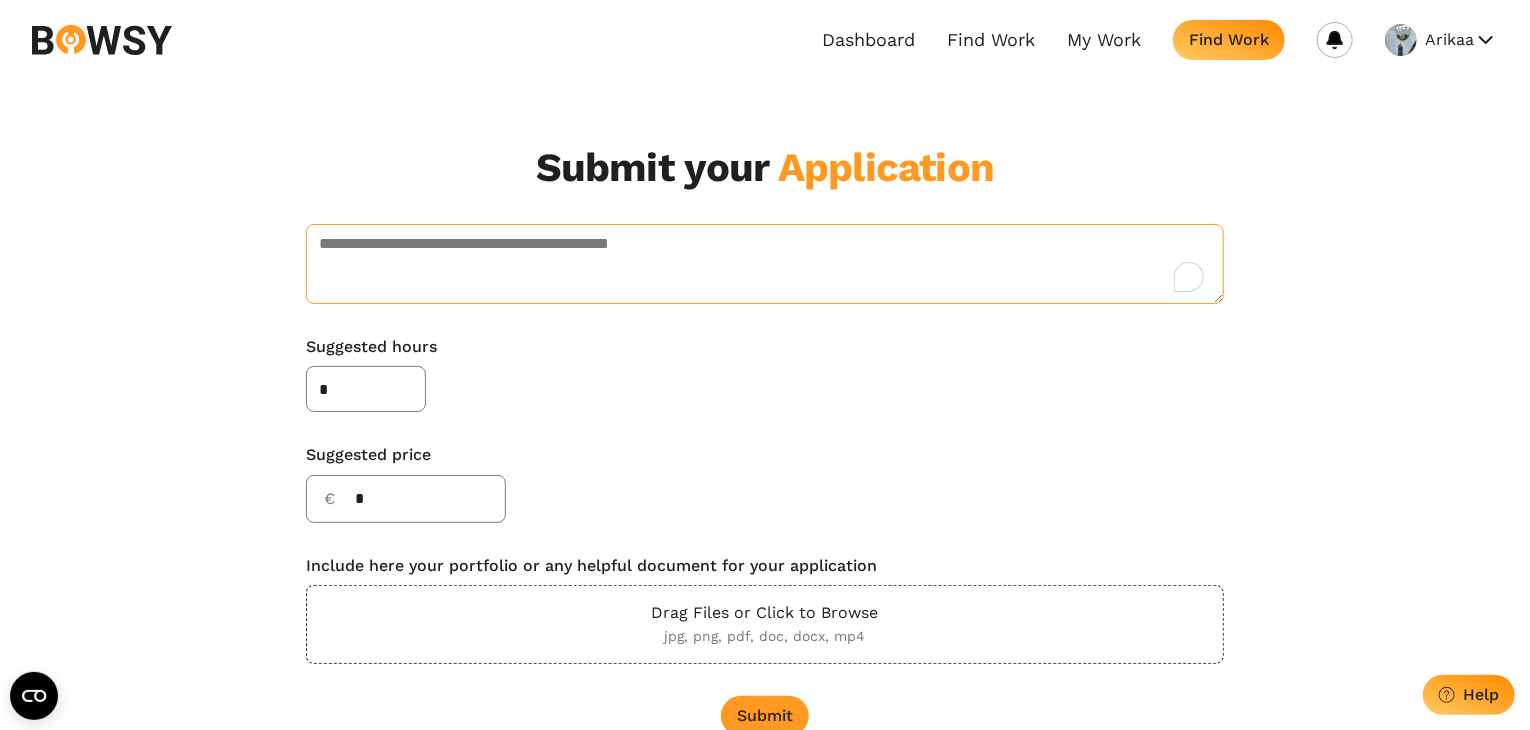 click at bounding box center [765, 264] 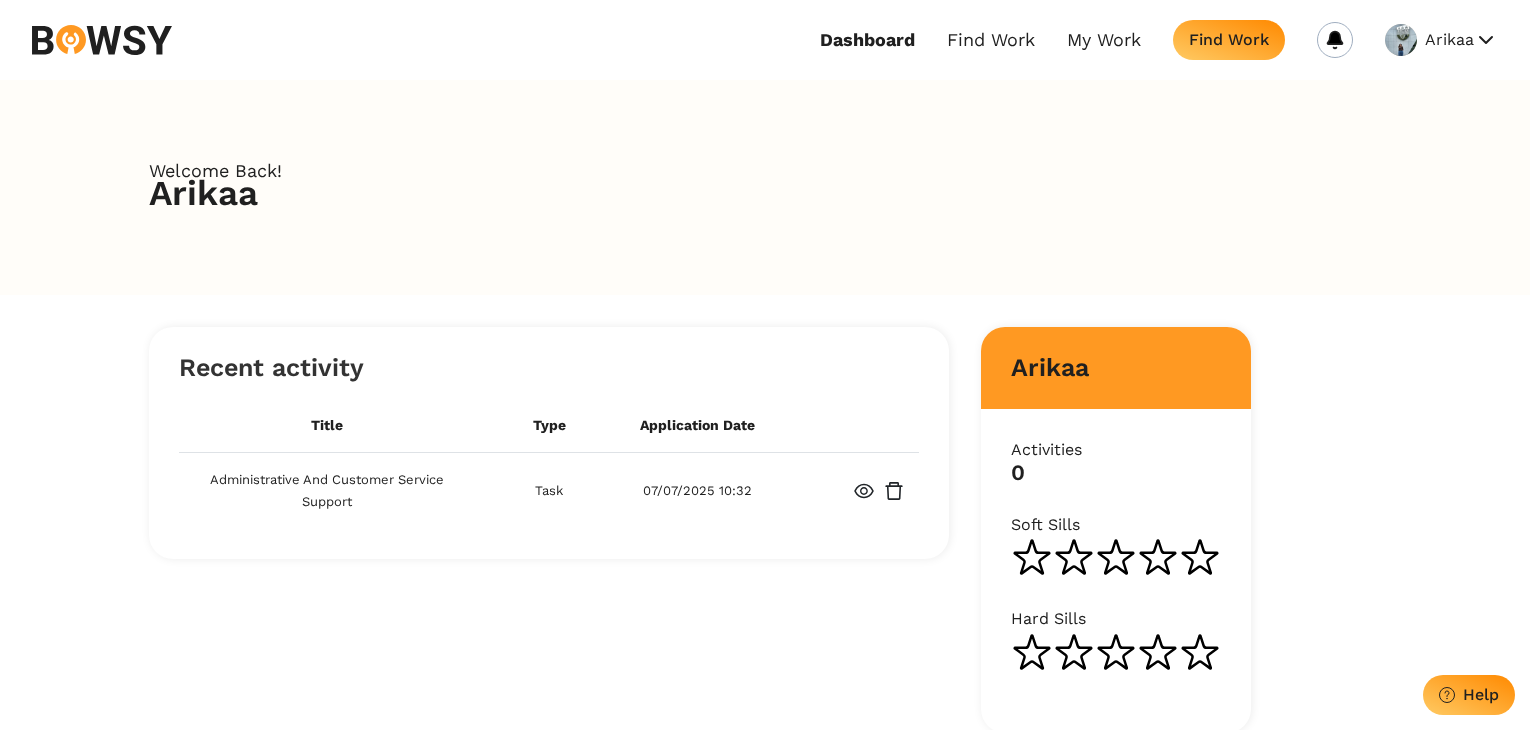 scroll, scrollTop: 0, scrollLeft: 0, axis: both 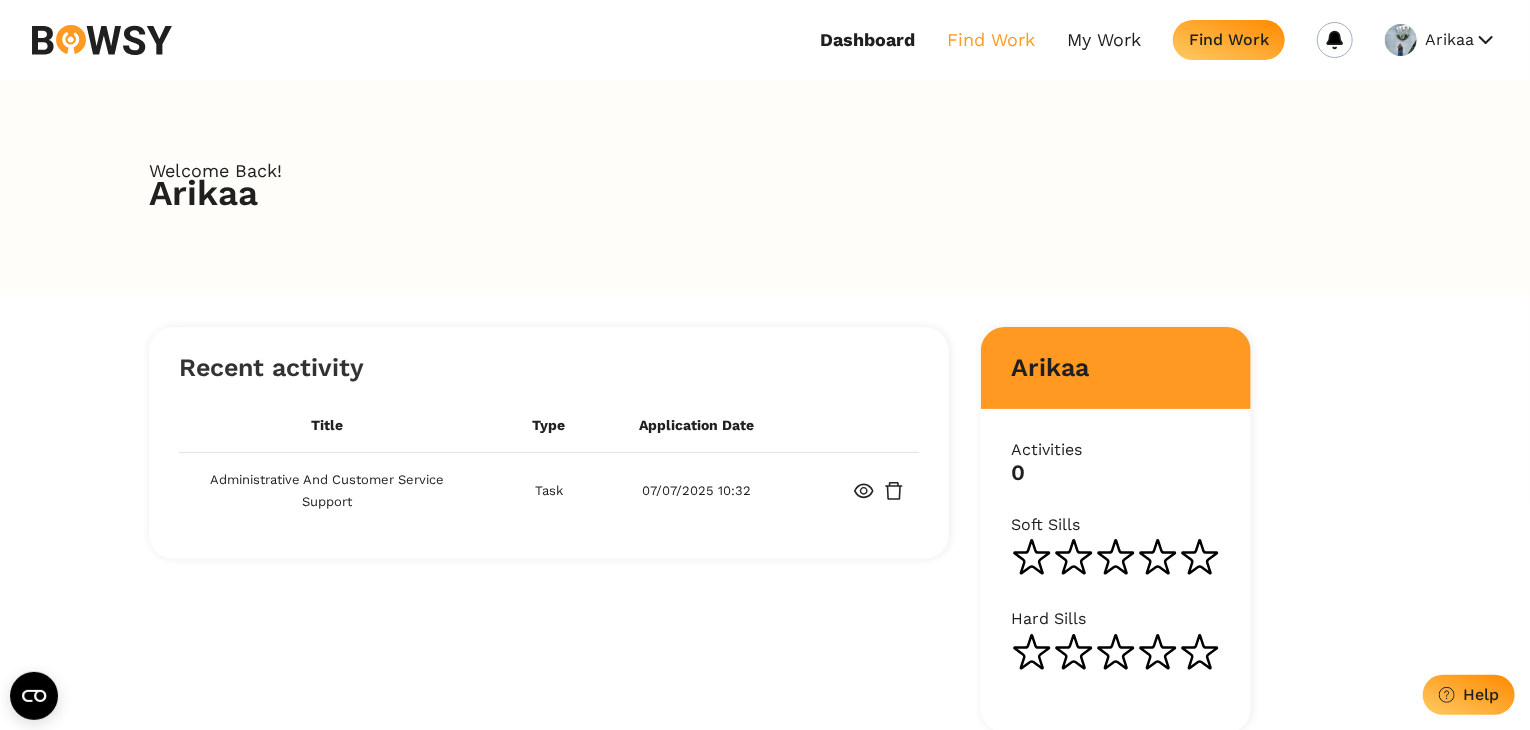 click on "Find Work" at bounding box center (991, 40) 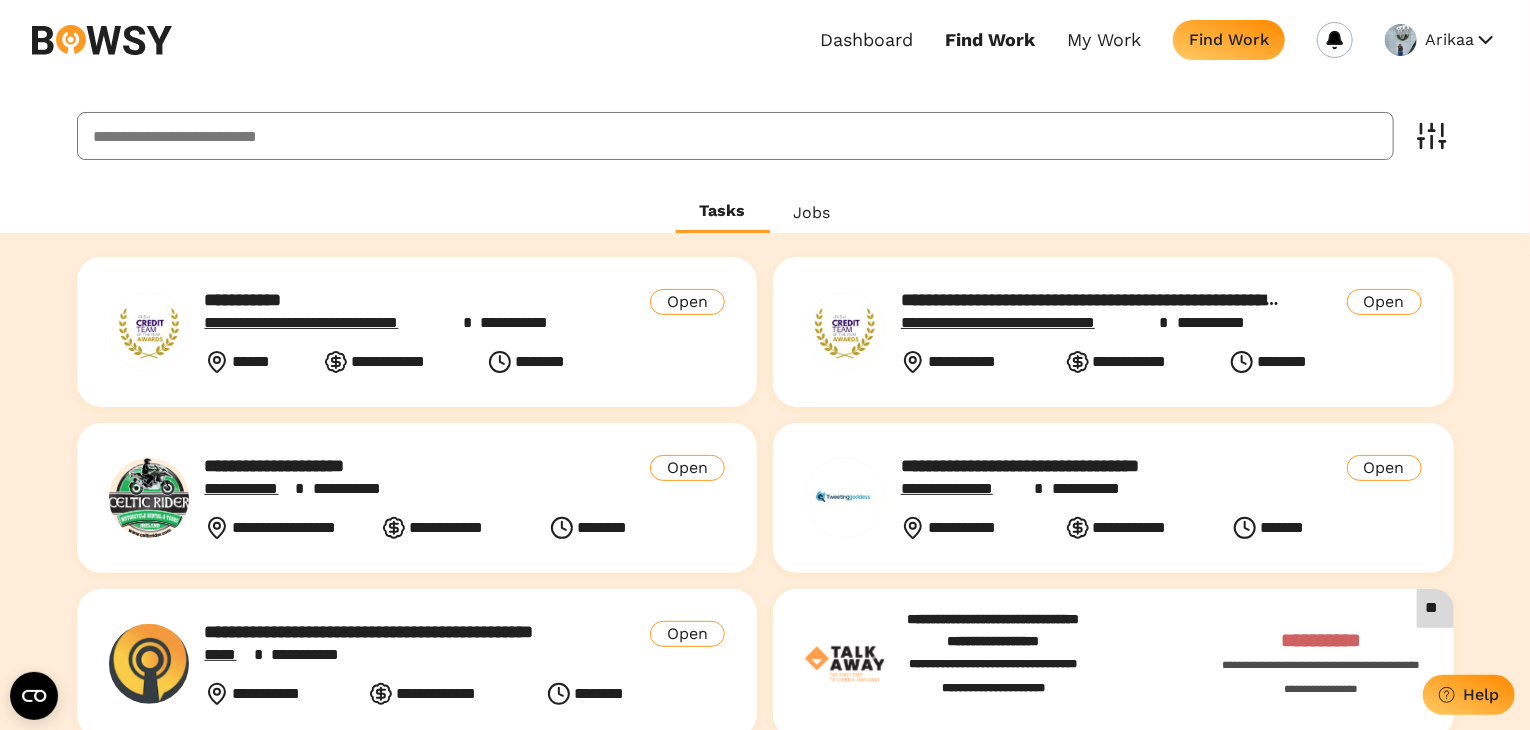 click on "**********" at bounding box center (396, 300) 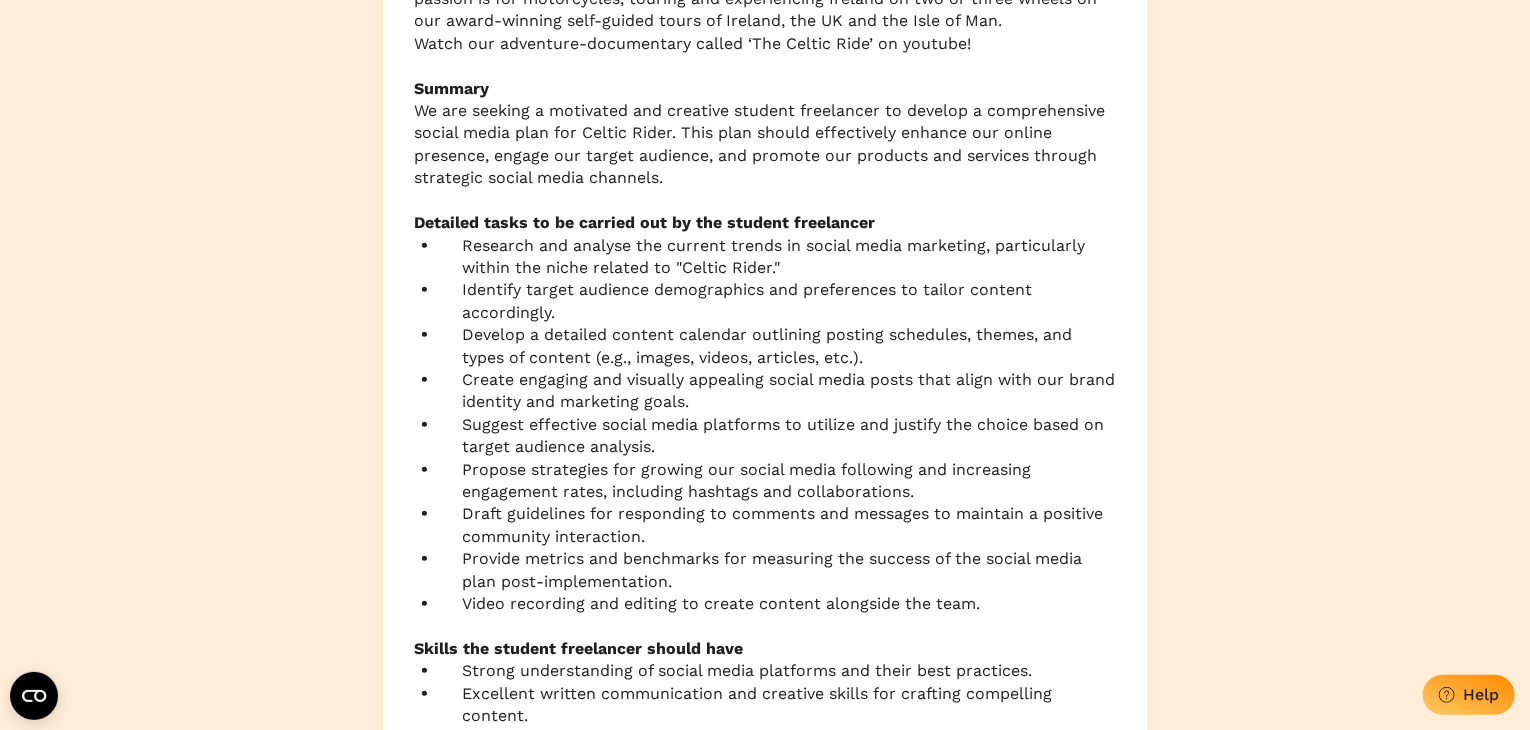 scroll, scrollTop: 0, scrollLeft: 0, axis: both 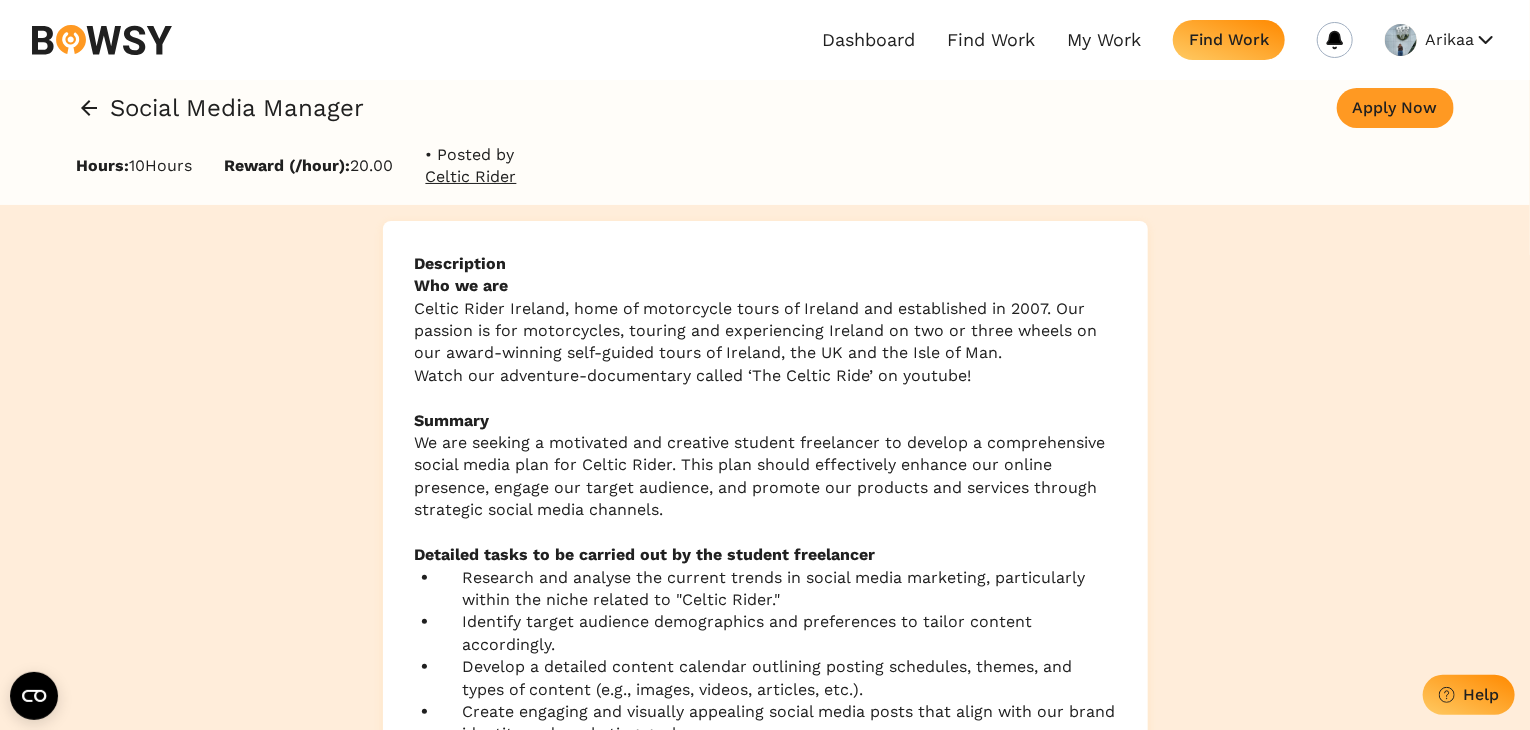 click at bounding box center [89, 108] 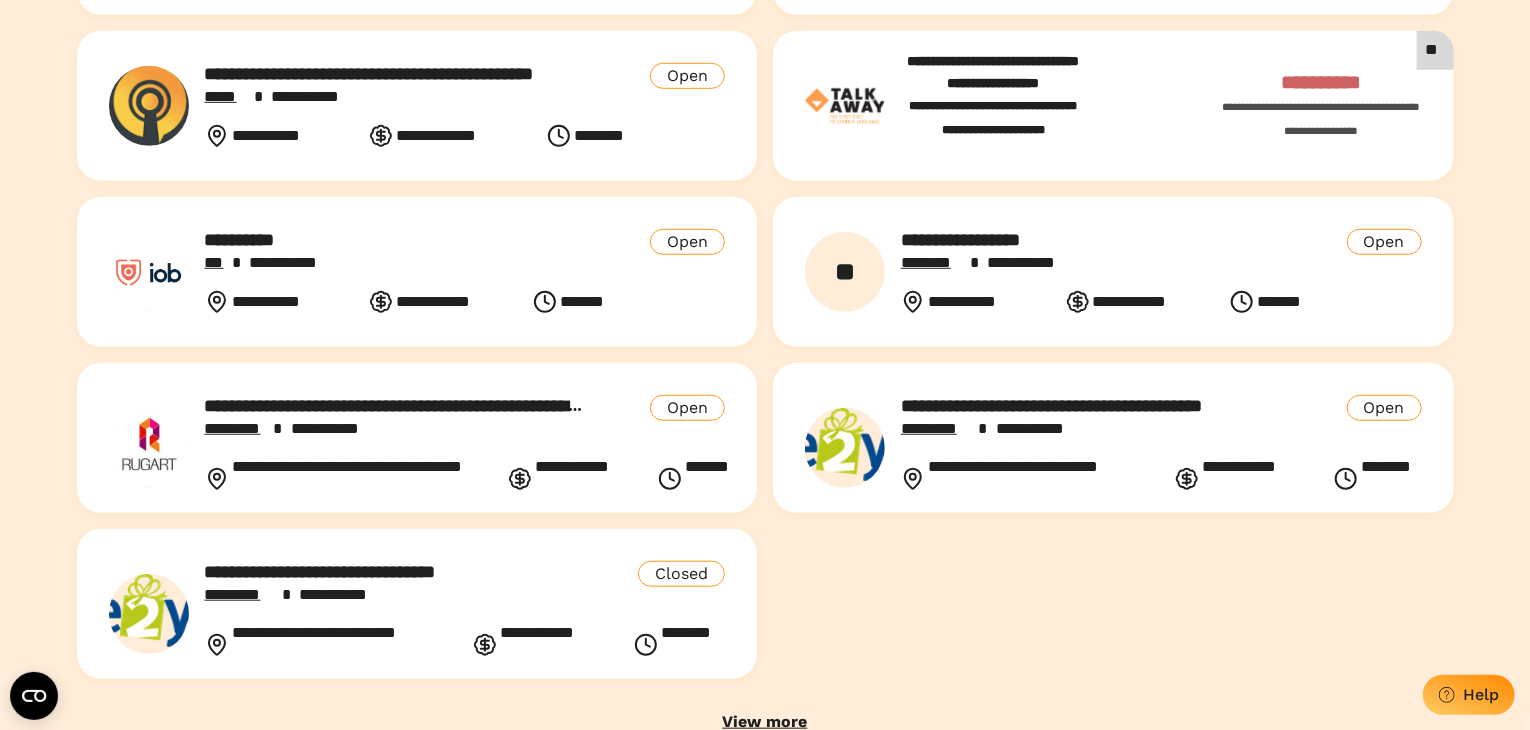 scroll, scrollTop: 0, scrollLeft: 0, axis: both 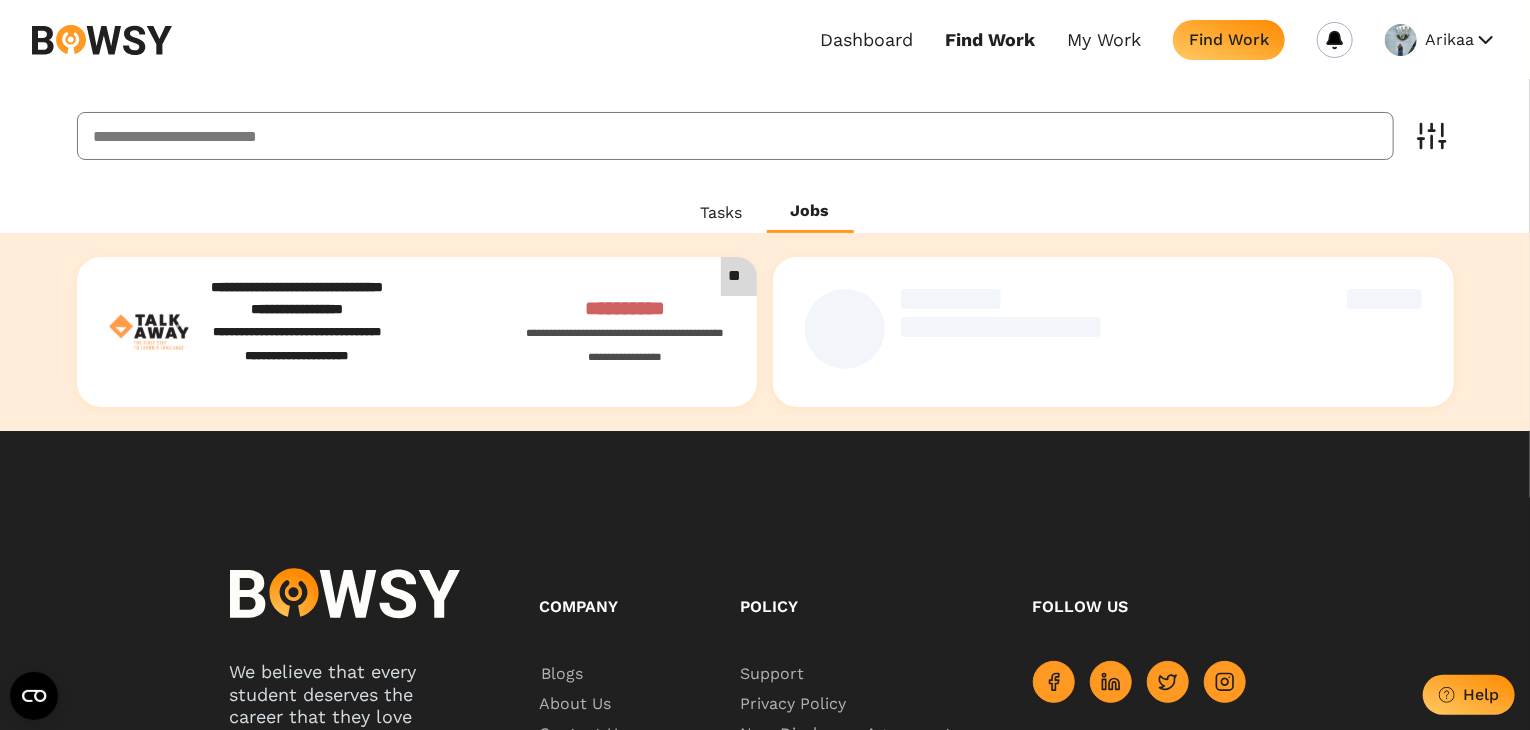 click on "Jobs" at bounding box center [810, 212] 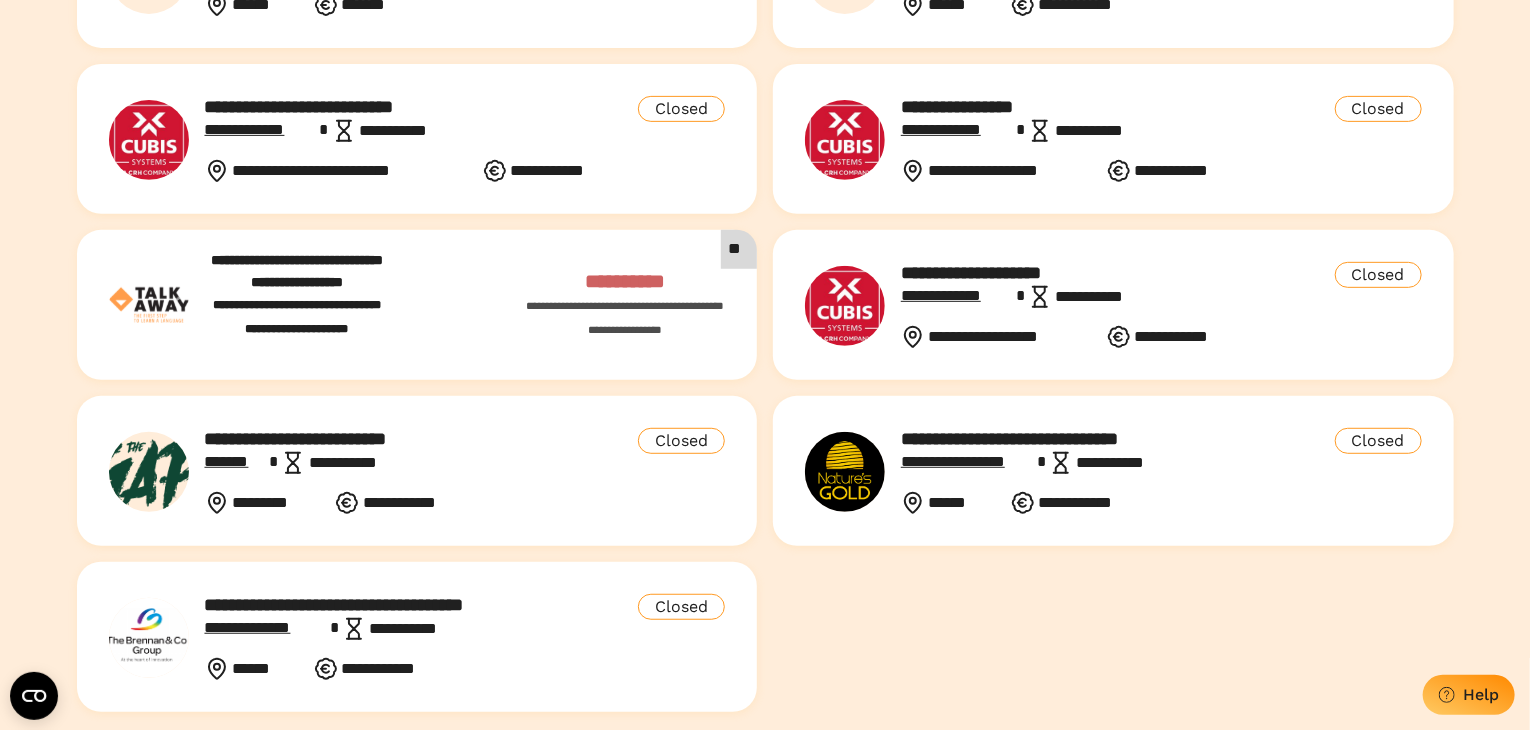scroll, scrollTop: 0, scrollLeft: 0, axis: both 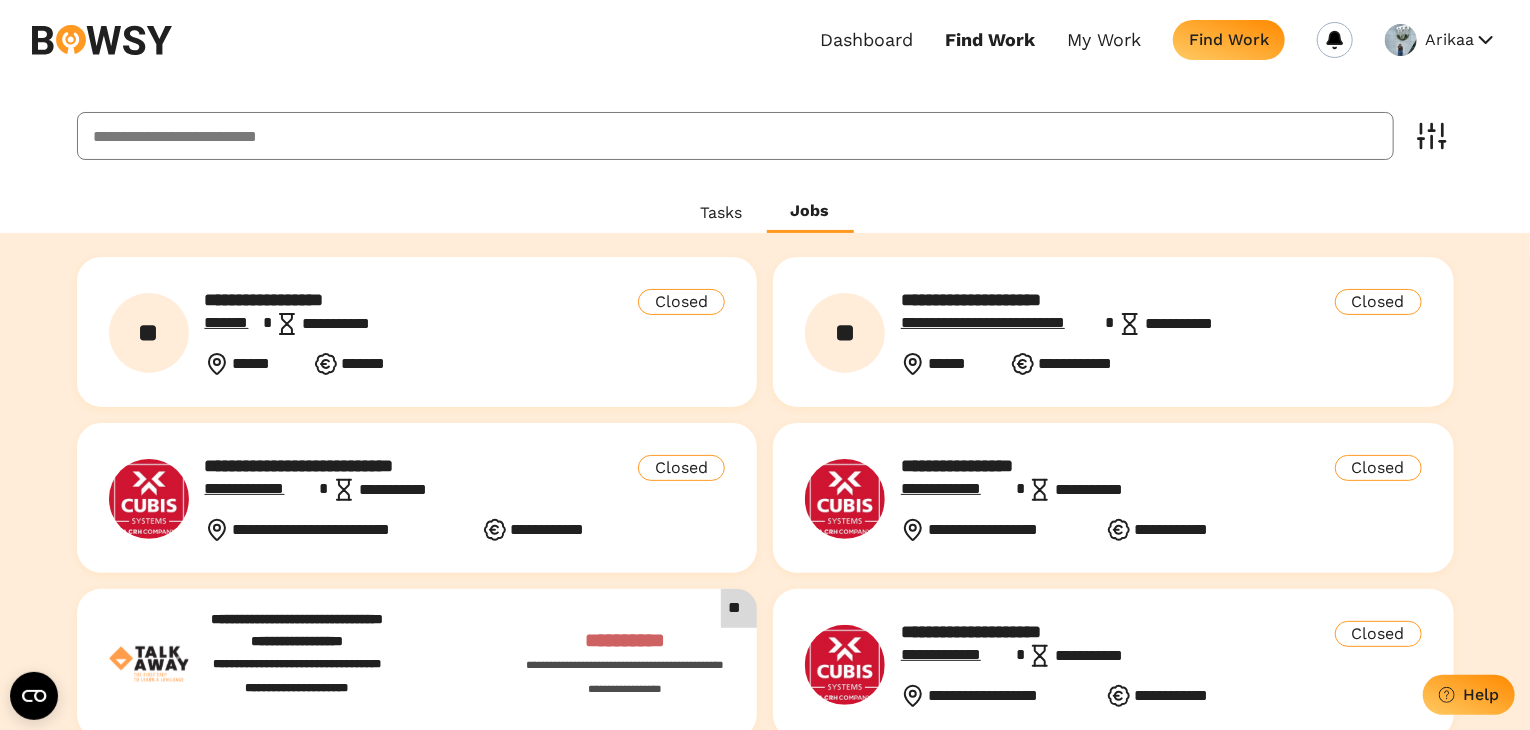 click on "Tasks" at bounding box center [722, 212] 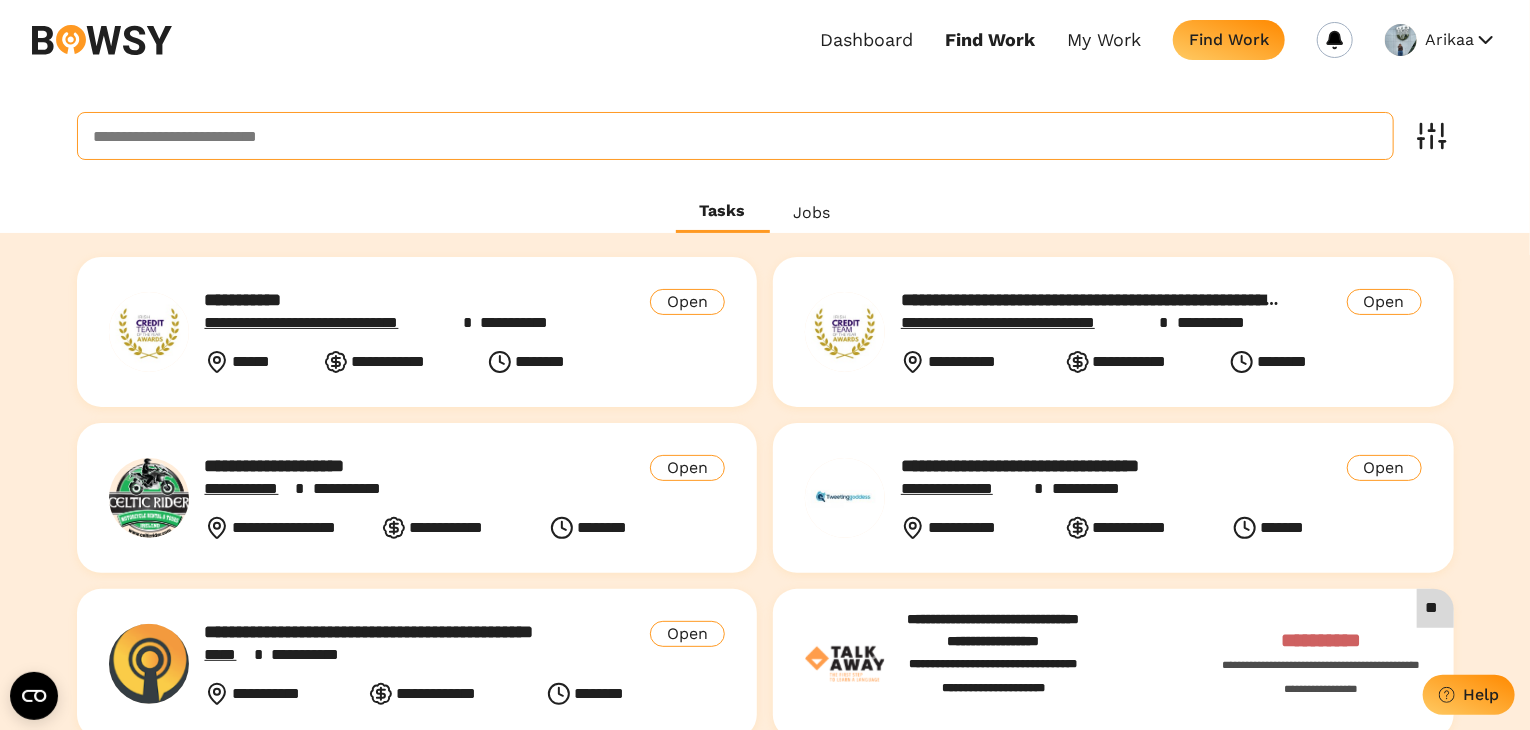 click at bounding box center (736, 136) 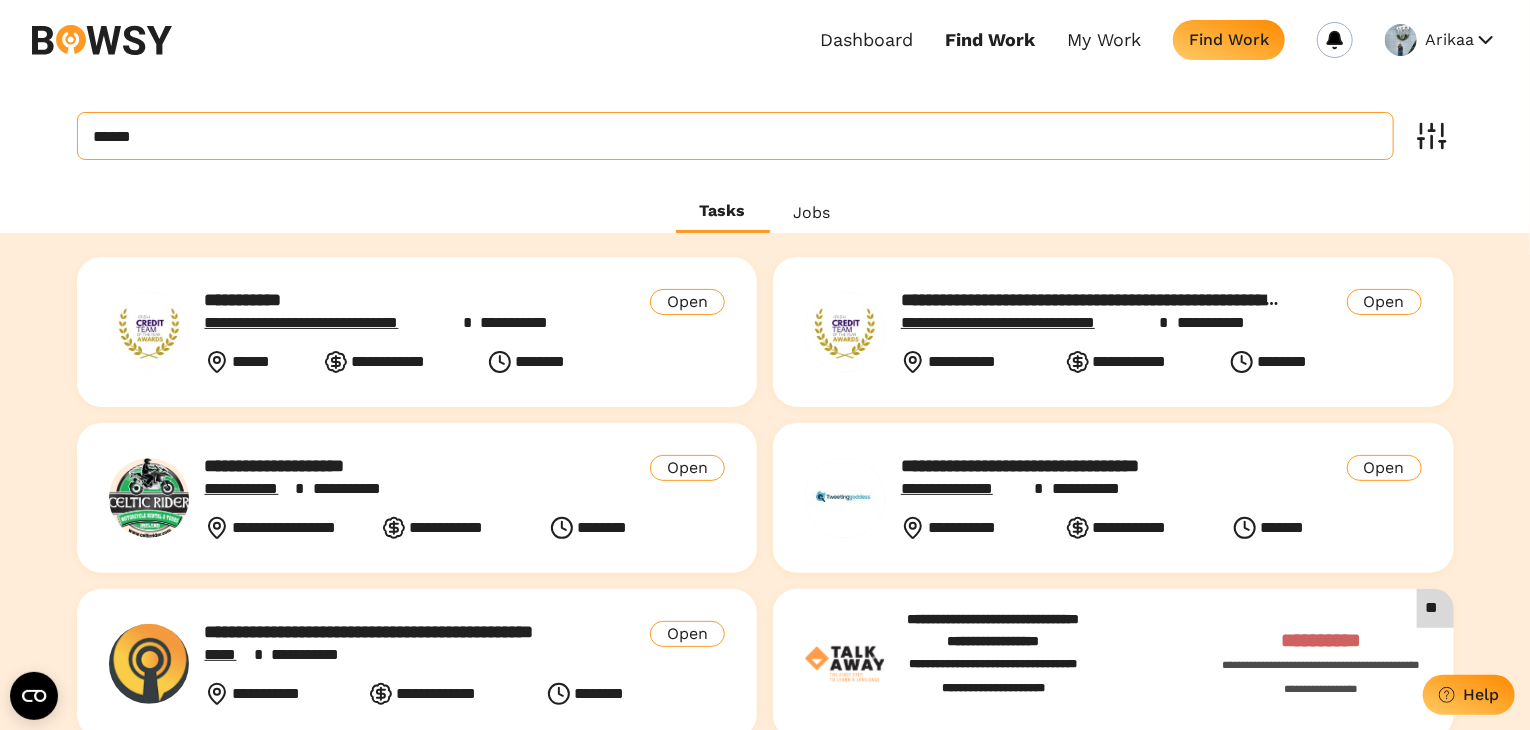 type on "******" 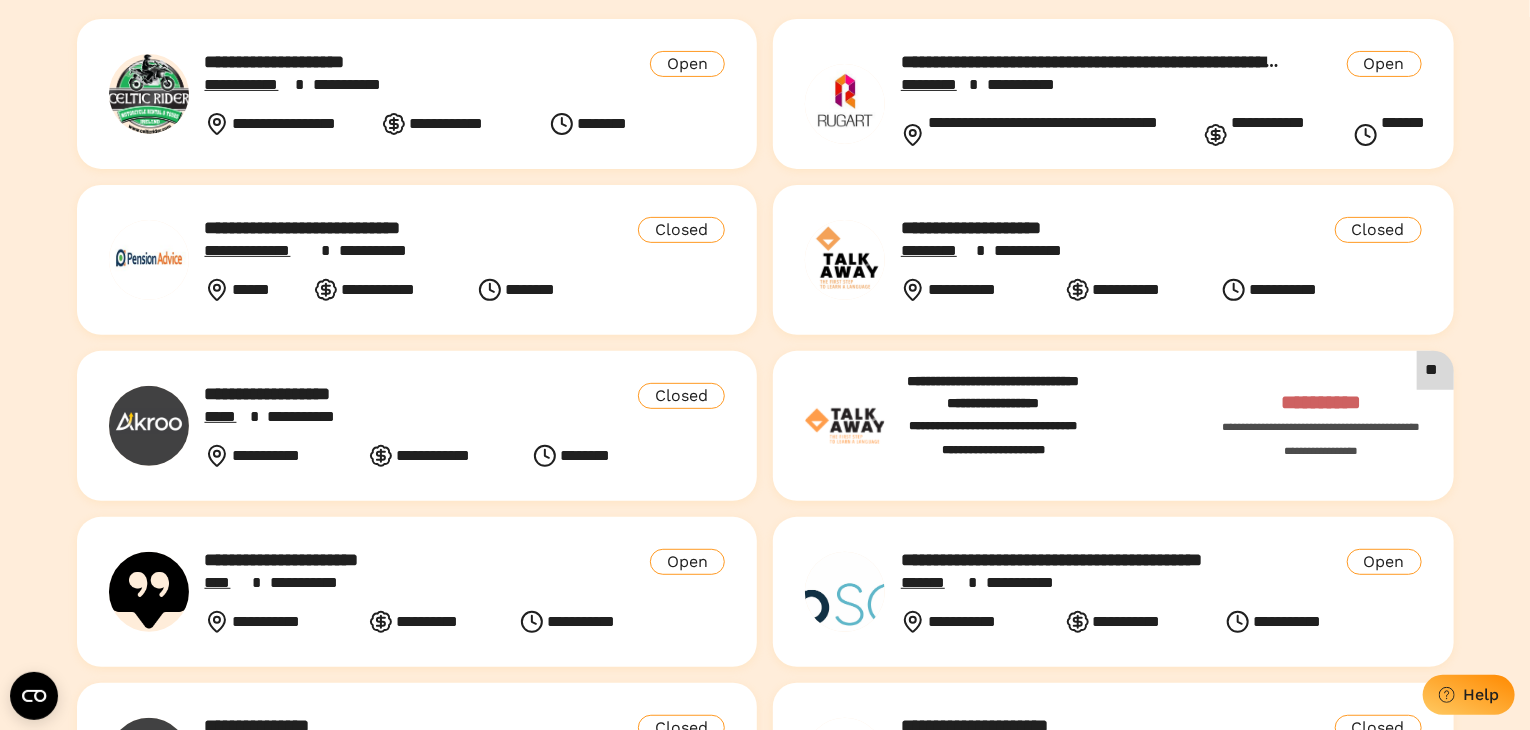 scroll, scrollTop: 0, scrollLeft: 0, axis: both 